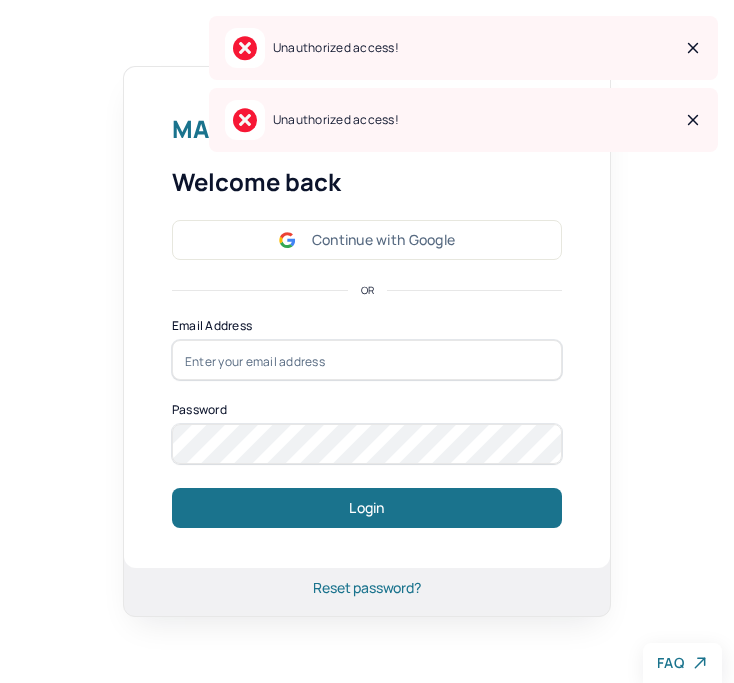 scroll, scrollTop: 0, scrollLeft: 0, axis: both 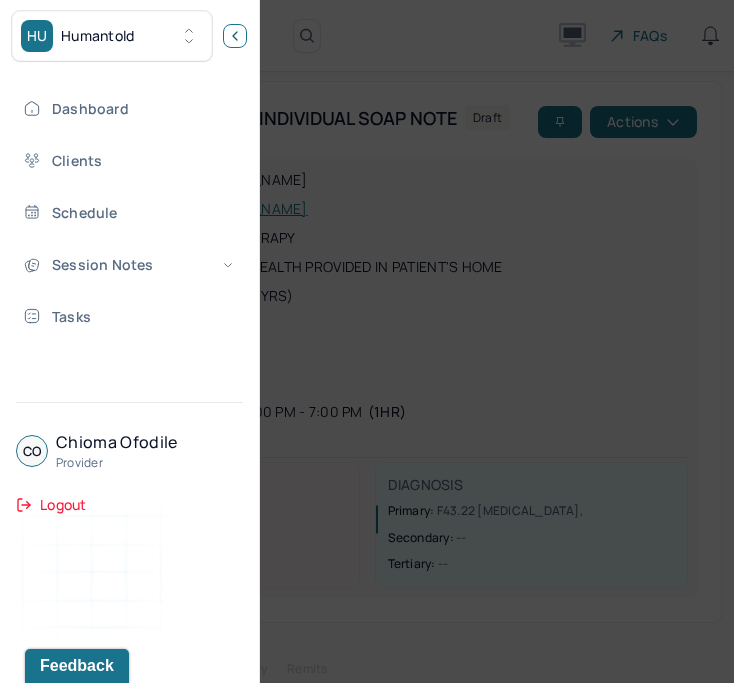 click 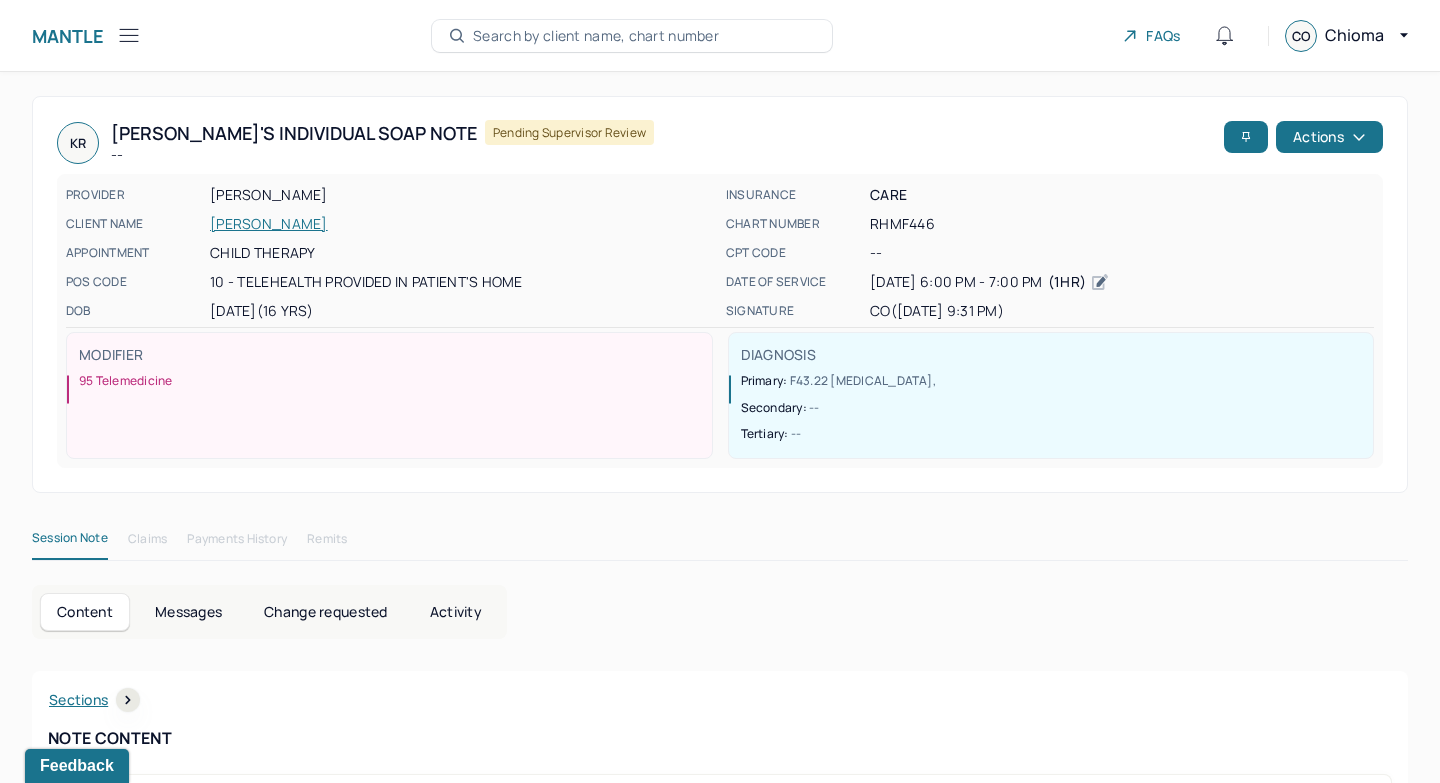 click 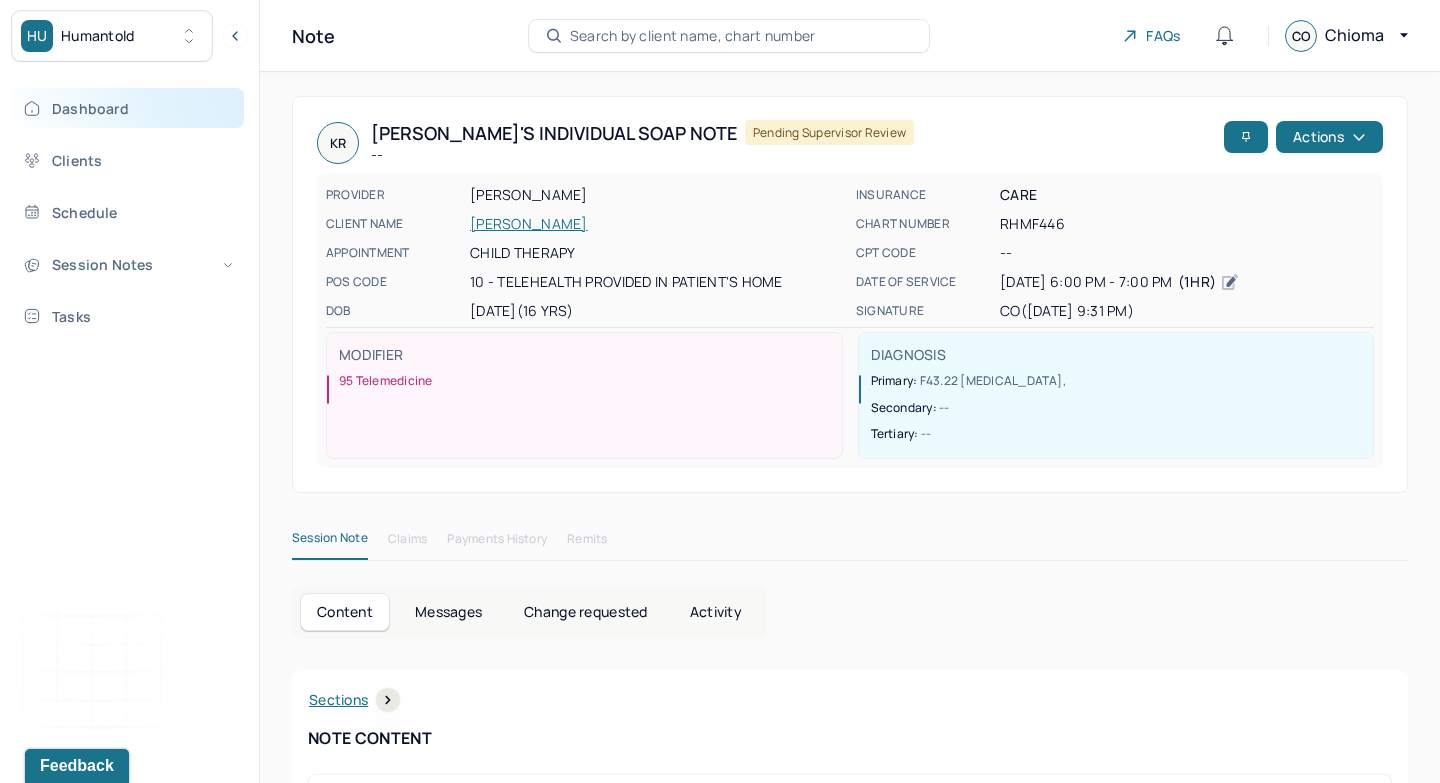 click on "Dashboard" at bounding box center [128, 108] 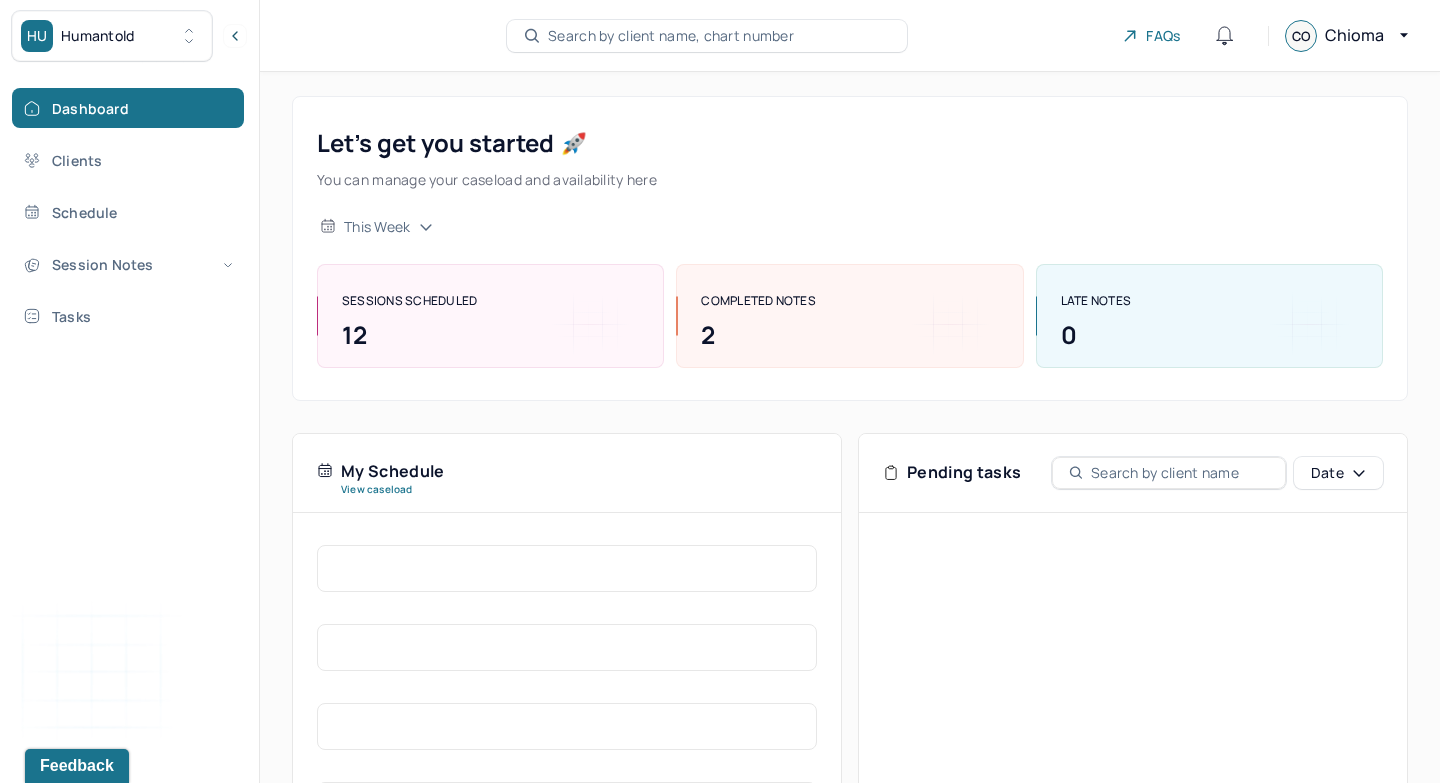 scroll, scrollTop: 220, scrollLeft: 0, axis: vertical 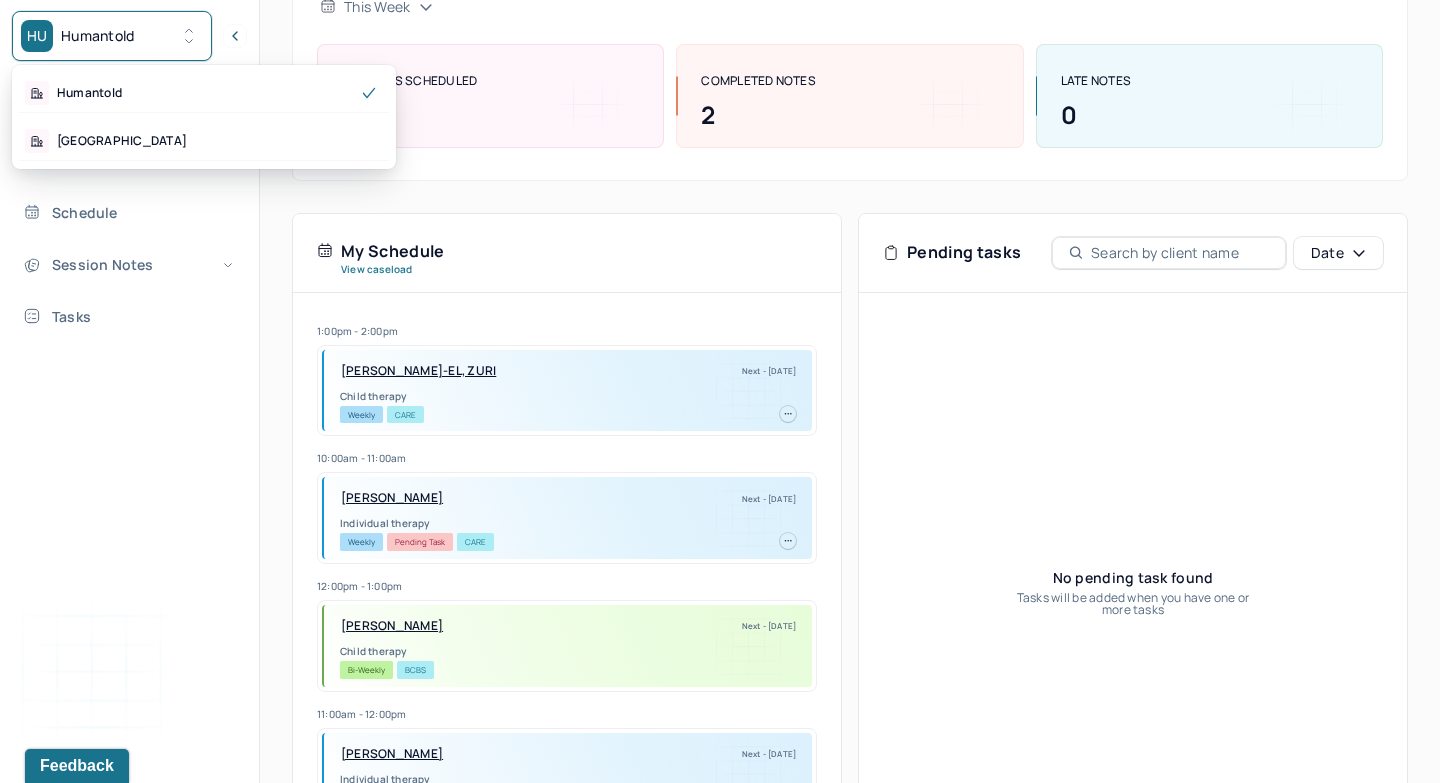 click on "HU Humantold" at bounding box center (112, 36) 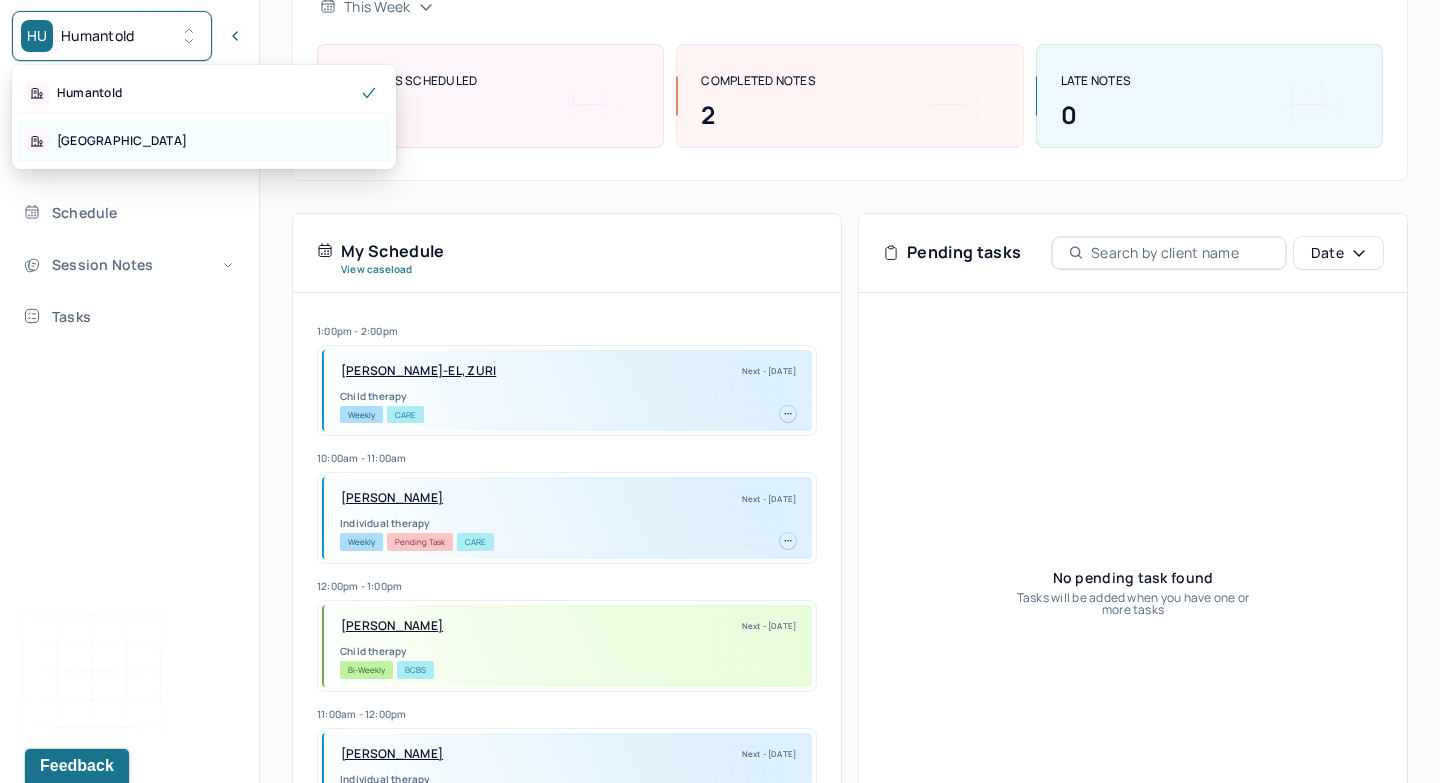 click on "Park Hill" at bounding box center [204, 141] 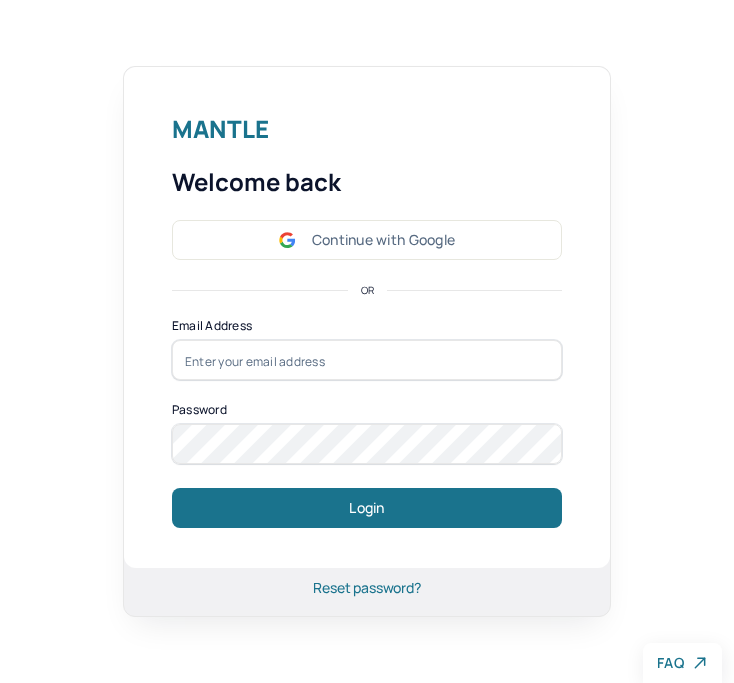 scroll, scrollTop: 0, scrollLeft: 0, axis: both 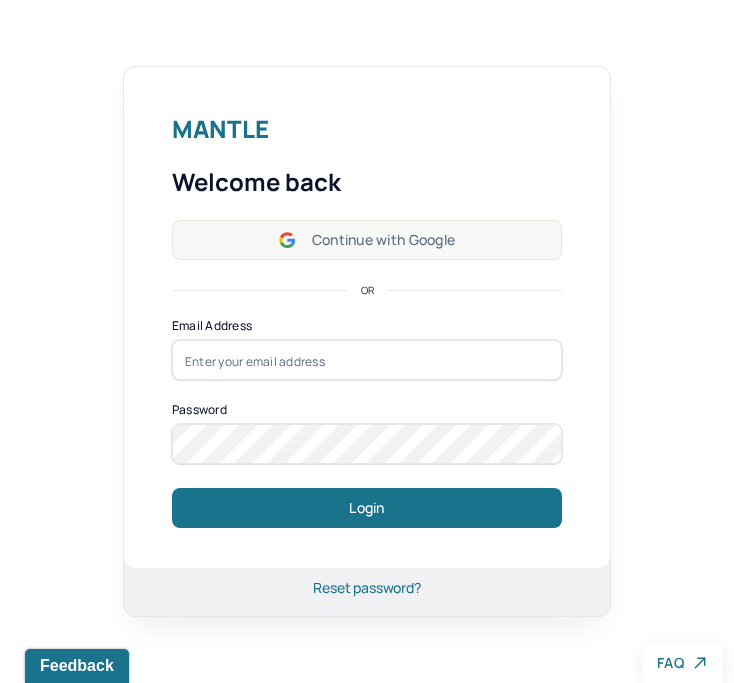 click on "Continue with Google" at bounding box center [367, 240] 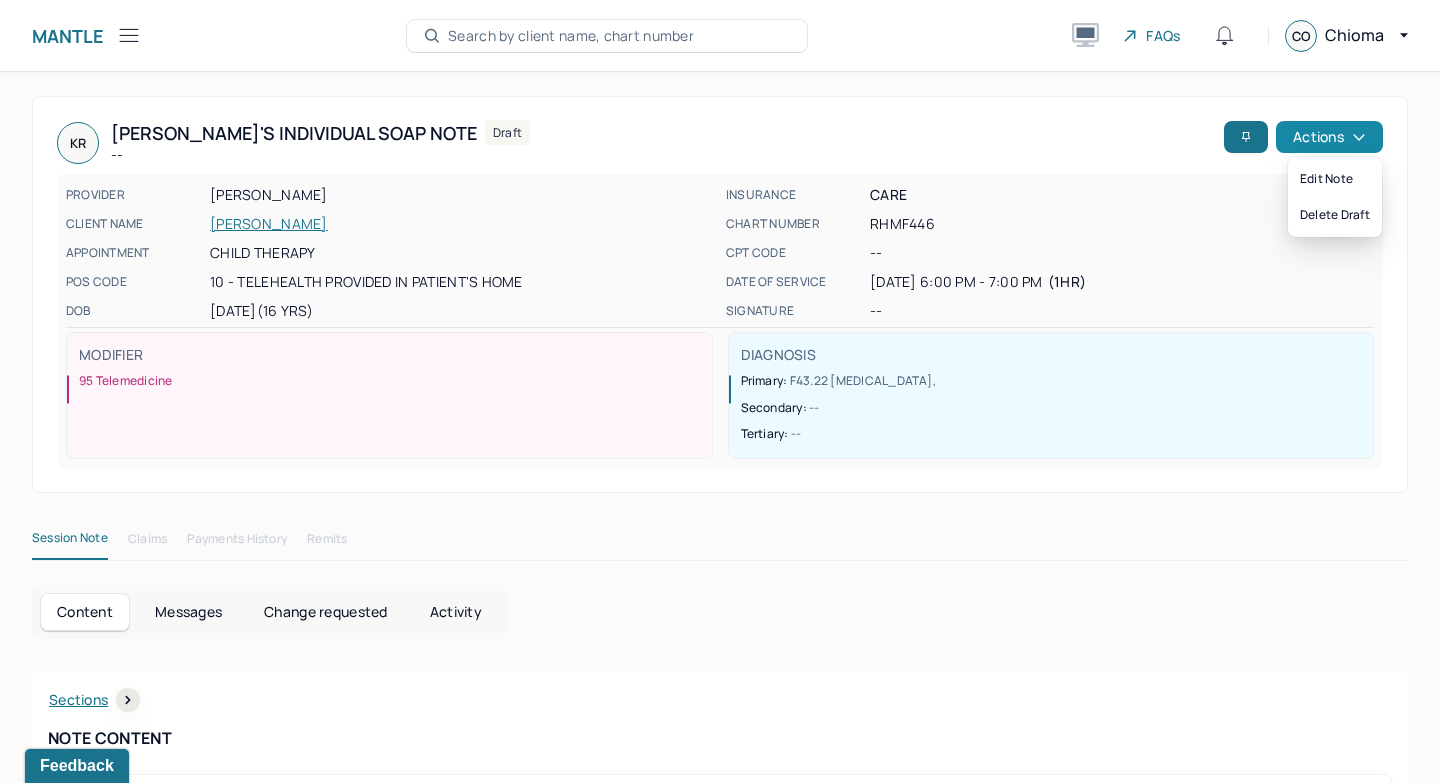 click on "Actions" at bounding box center (1329, 137) 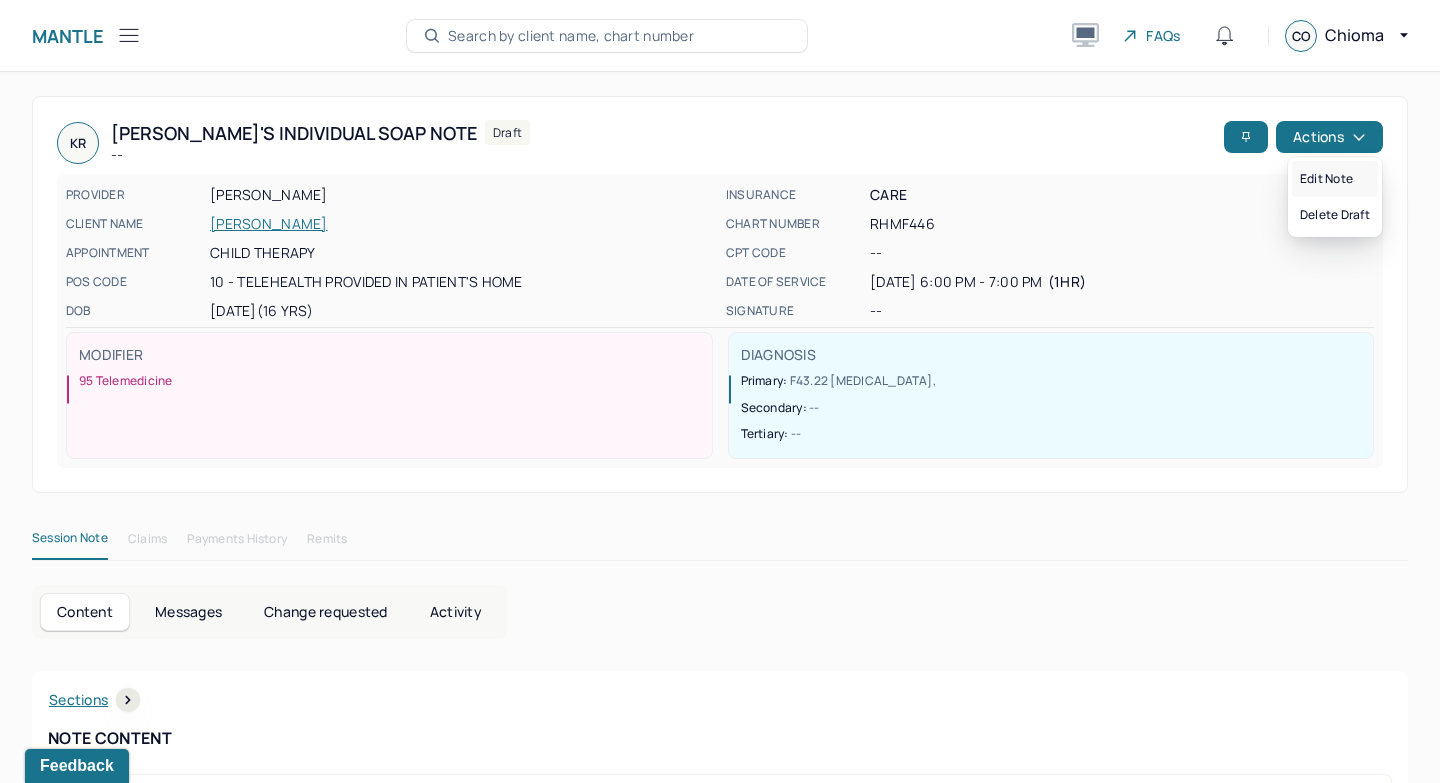click on "Edit note" at bounding box center (1335, 179) 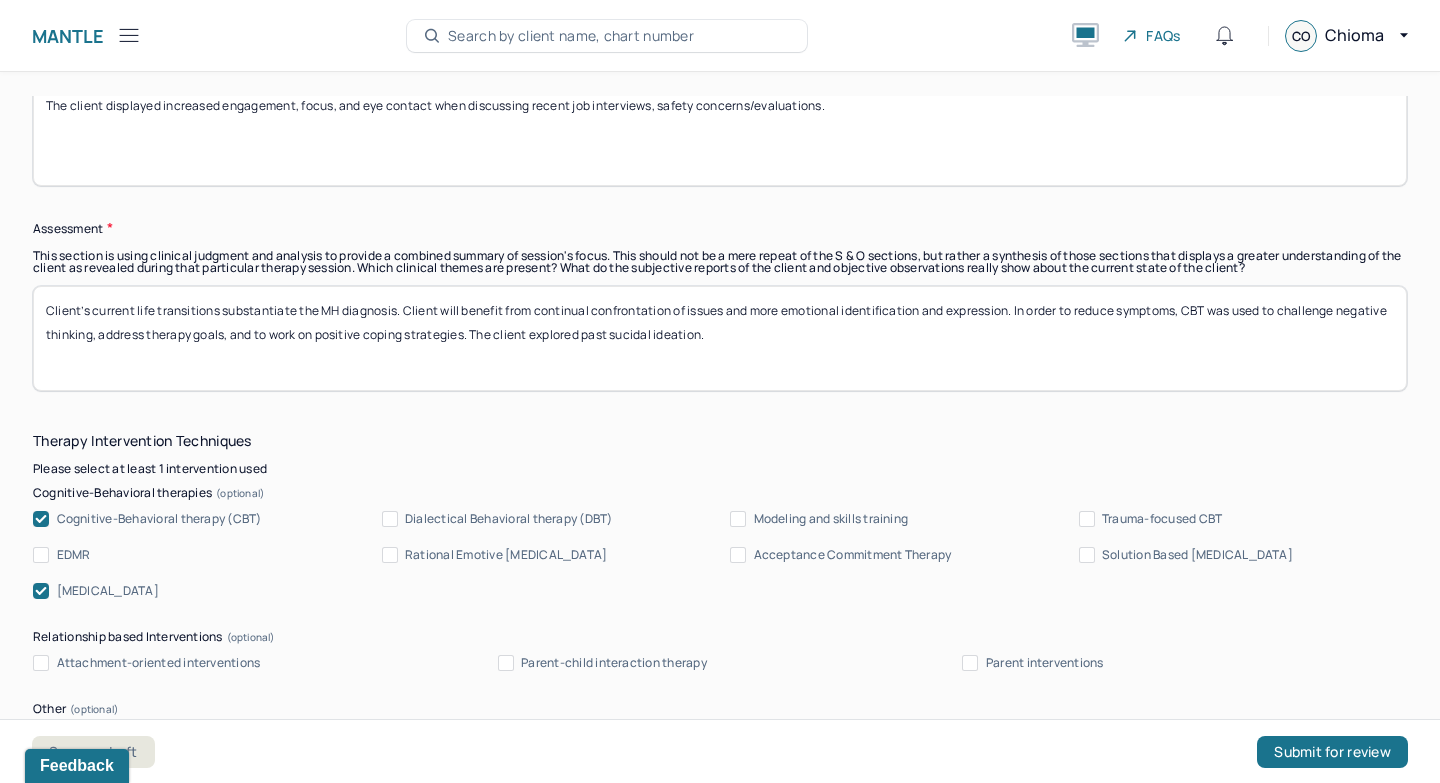 scroll, scrollTop: 1745, scrollLeft: 0, axis: vertical 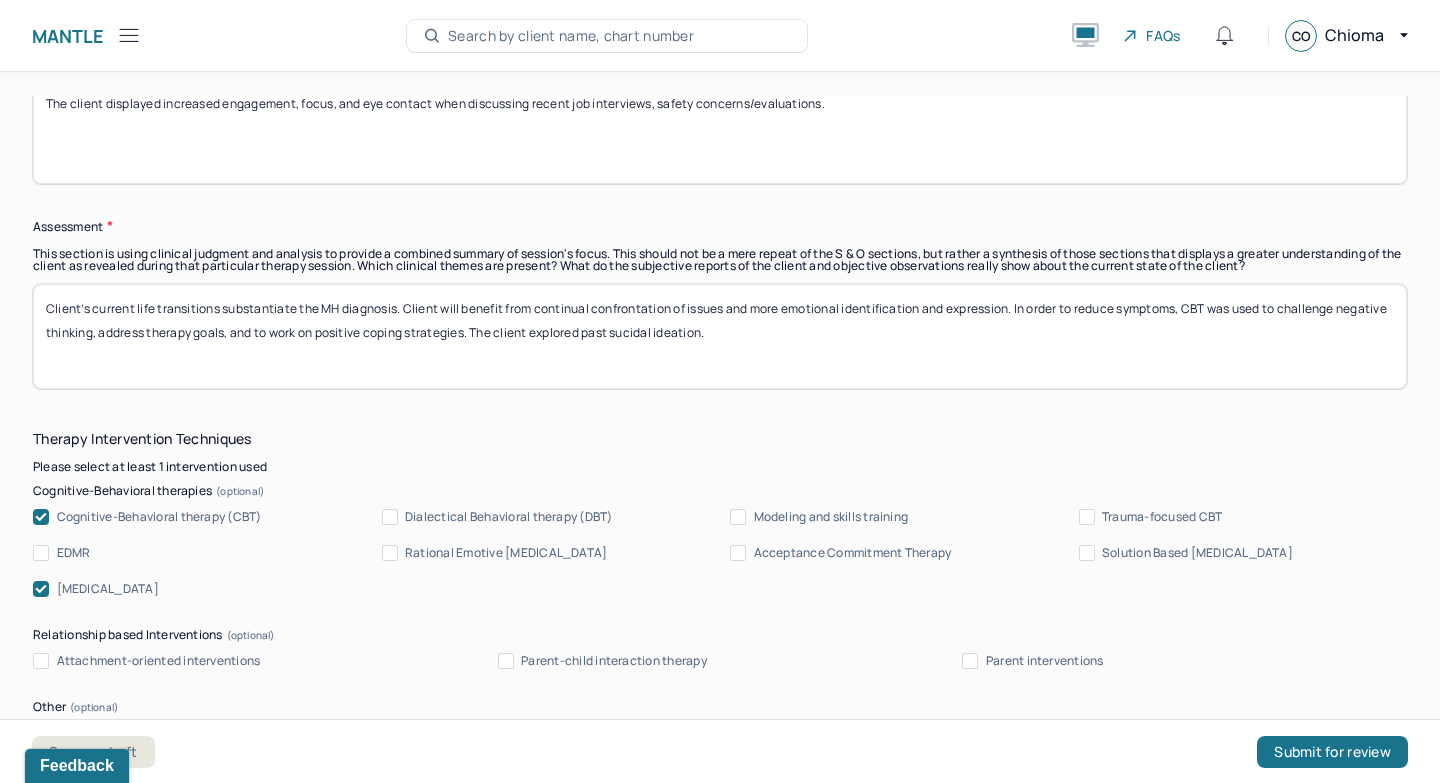 click on "Client’s current life transitions substantiate the MH diagnosis. Client will benefit from continual confrontation of issues and more emotional identification and expression. In order to reduce symptoms, CBT was used to challenge negative thinking, address therapy goals, and to work on positive coping strategies. The client explored past sucidal ideation." at bounding box center (720, 336) 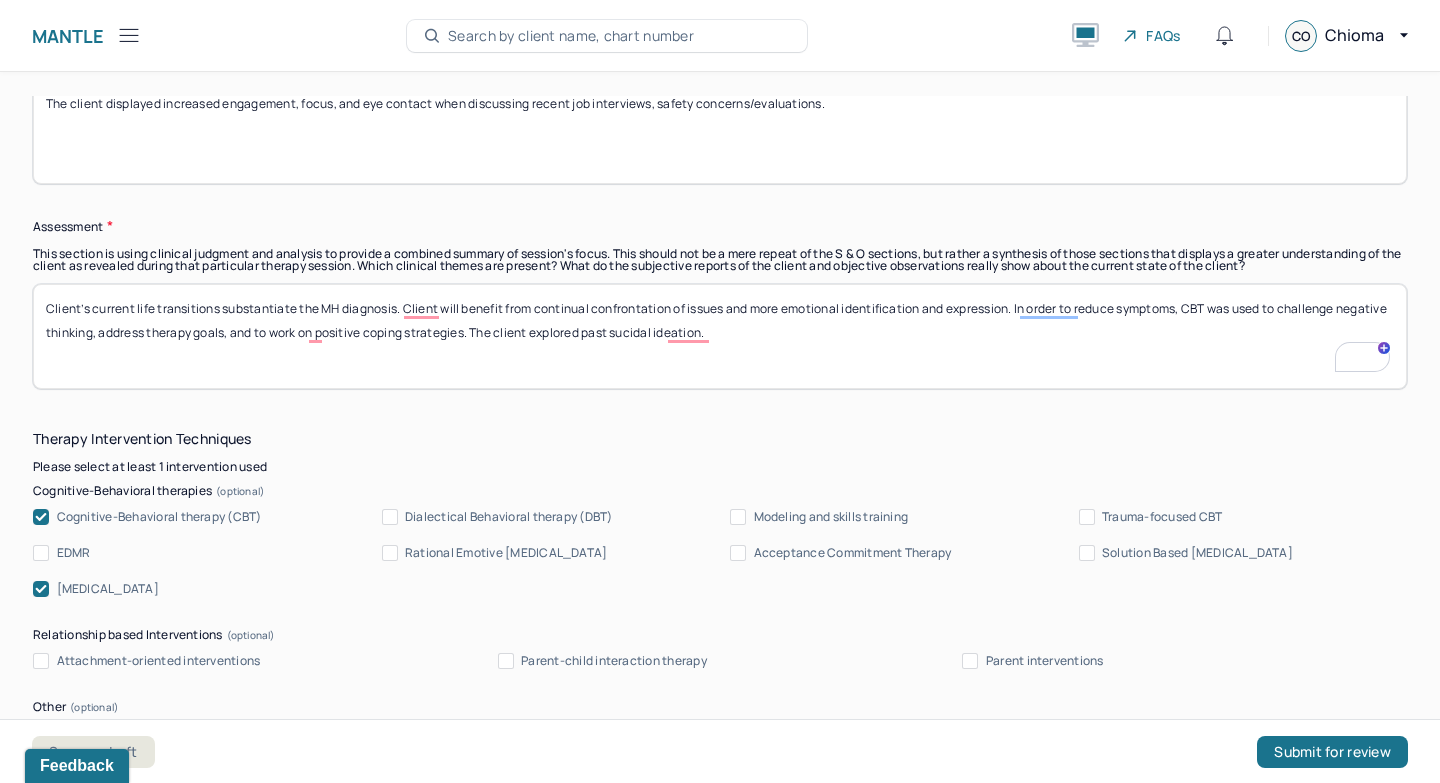 scroll, scrollTop: 1745, scrollLeft: 0, axis: vertical 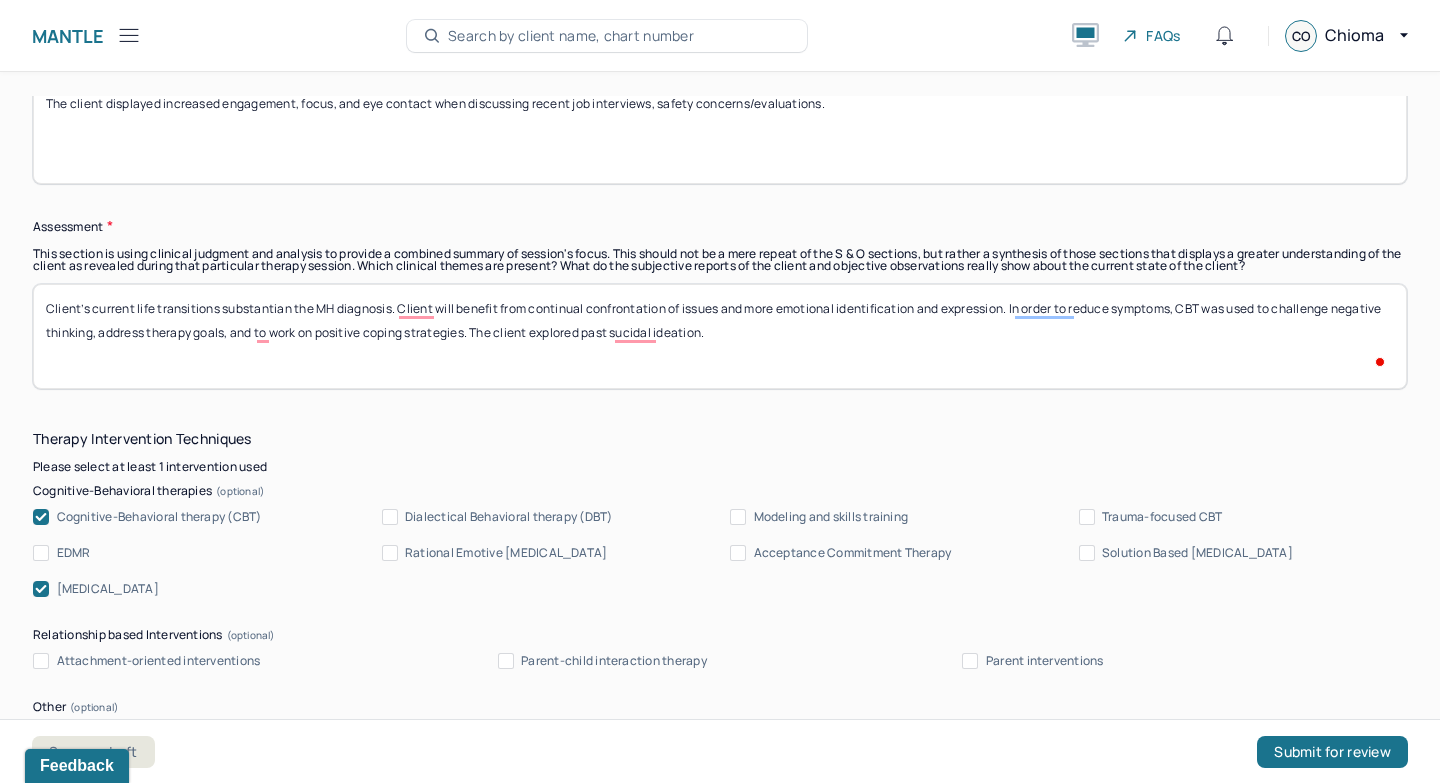 click on "Client’s current life transitions substantiate the MH diagnosis. Client will benefit from continual confrontation of issues and more emotional identification and expression. In order to reduce symptoms, CBT was used to challenge negative thinking, address therapy goals, and to work on positive coping strategies. The client explored past sucidal ideation." at bounding box center [720, 336] 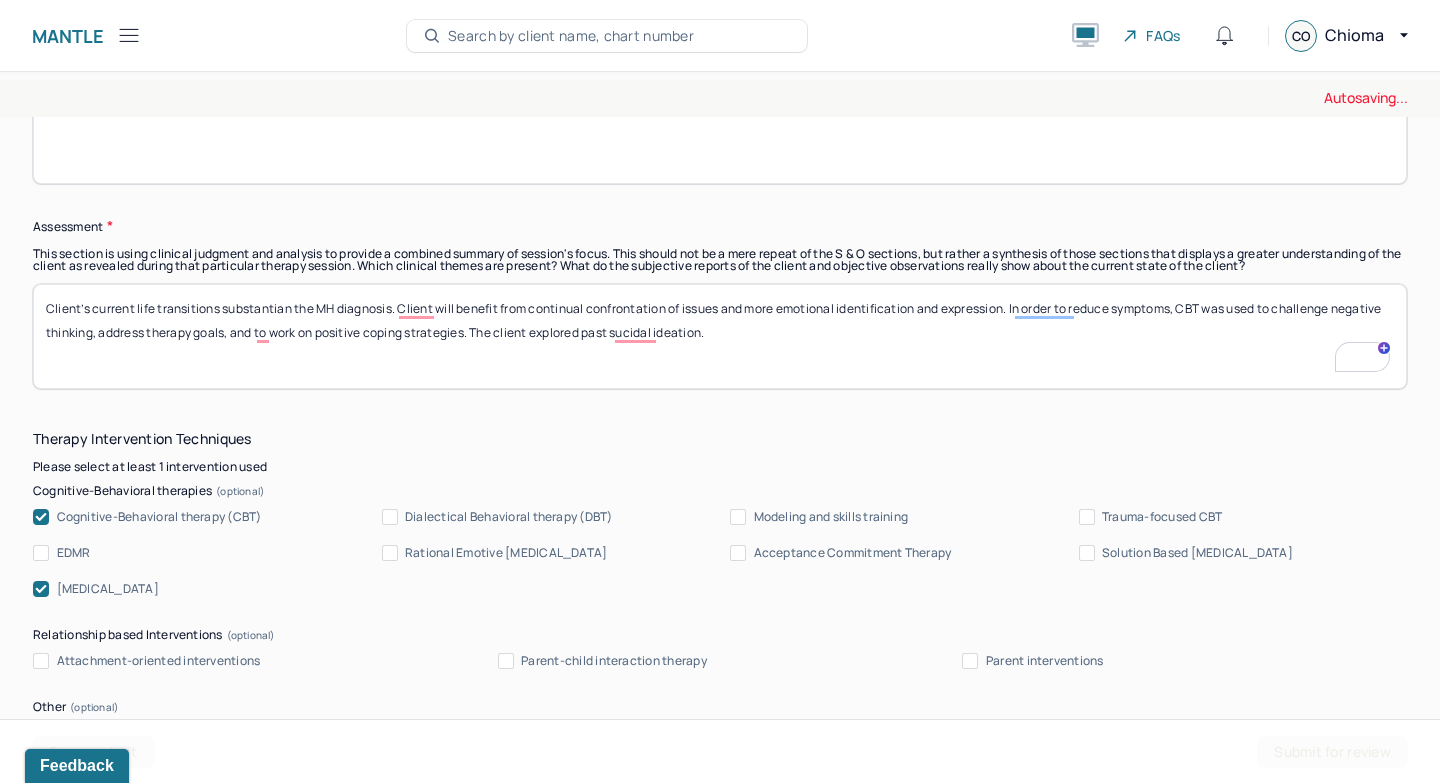 scroll, scrollTop: 1963, scrollLeft: 0, axis: vertical 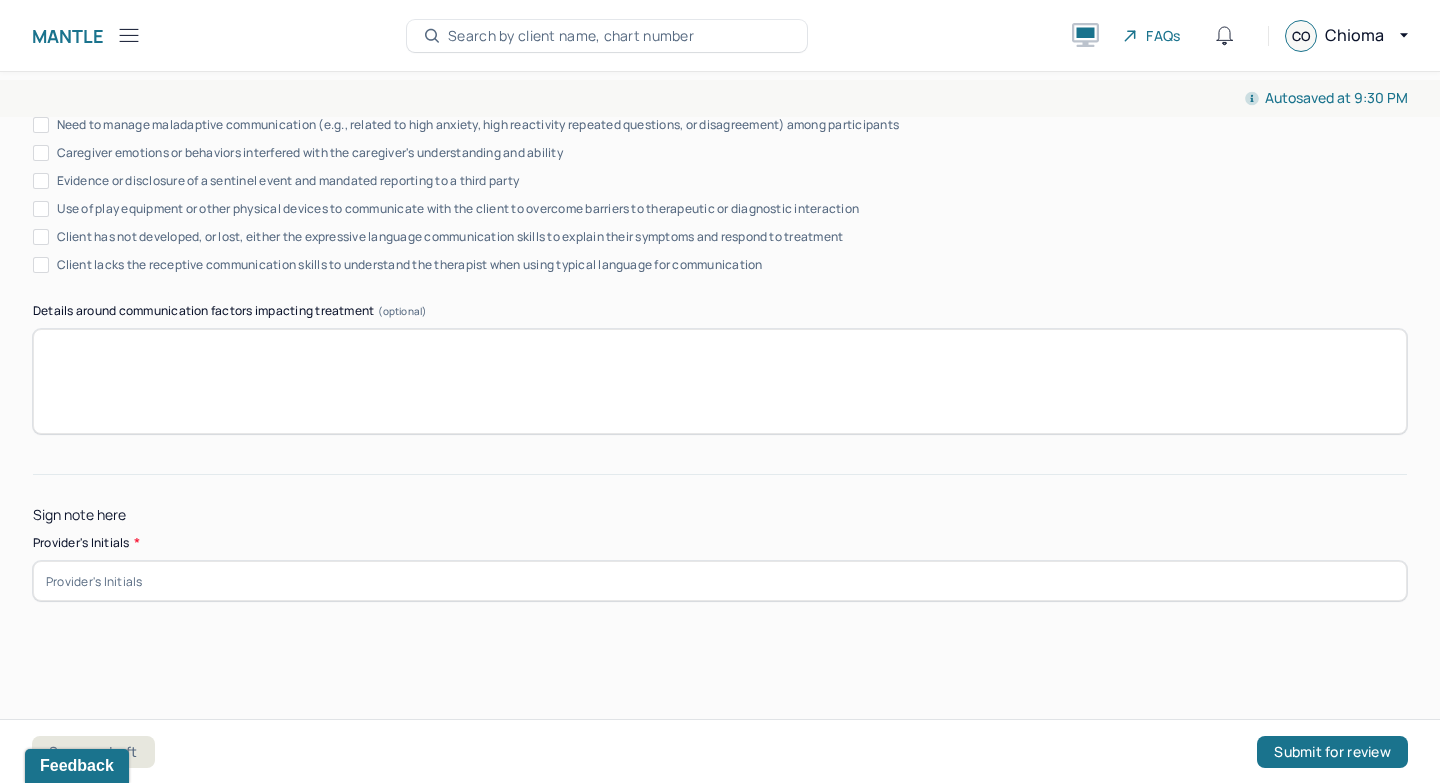 type on "Client’s current life transitions substantian the MH diagnosis. Client will benefit from continual confrontation of issues and more emotional identification and expression. In order to reduce symptoms, CBT was used to challenge negative thinking, address therapy goals, and to work on positive coping strategies. The client explored past sucidal ideation." 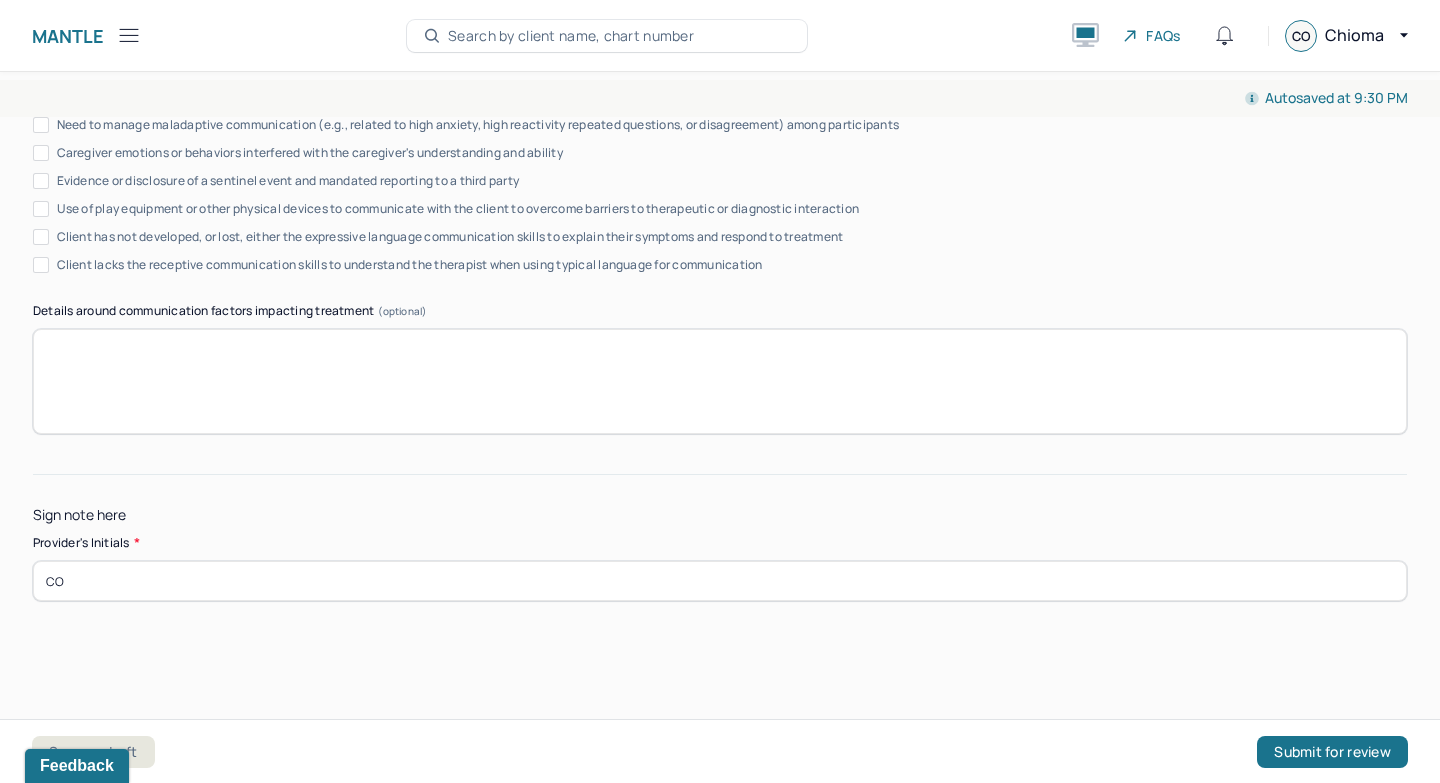 type on "CO" 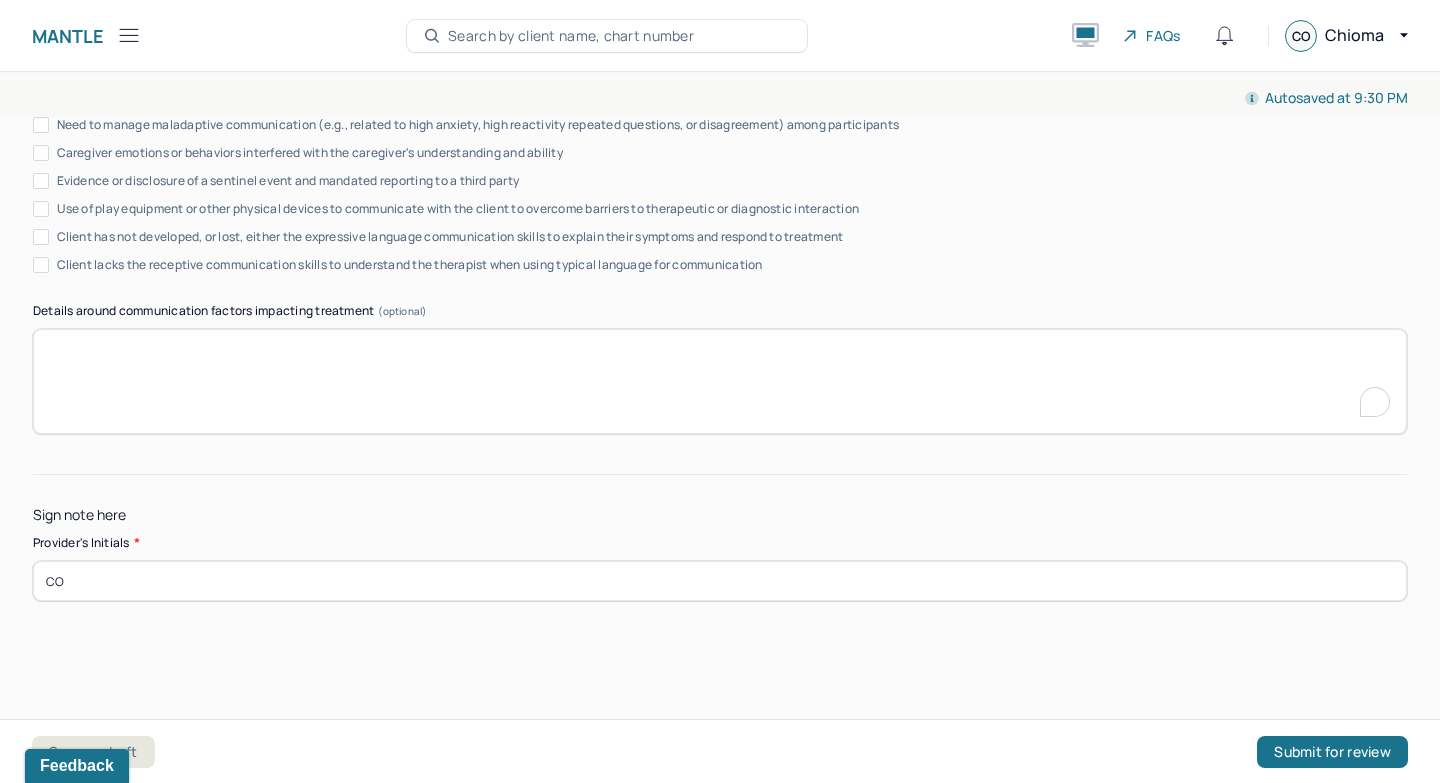 click at bounding box center [720, 381] 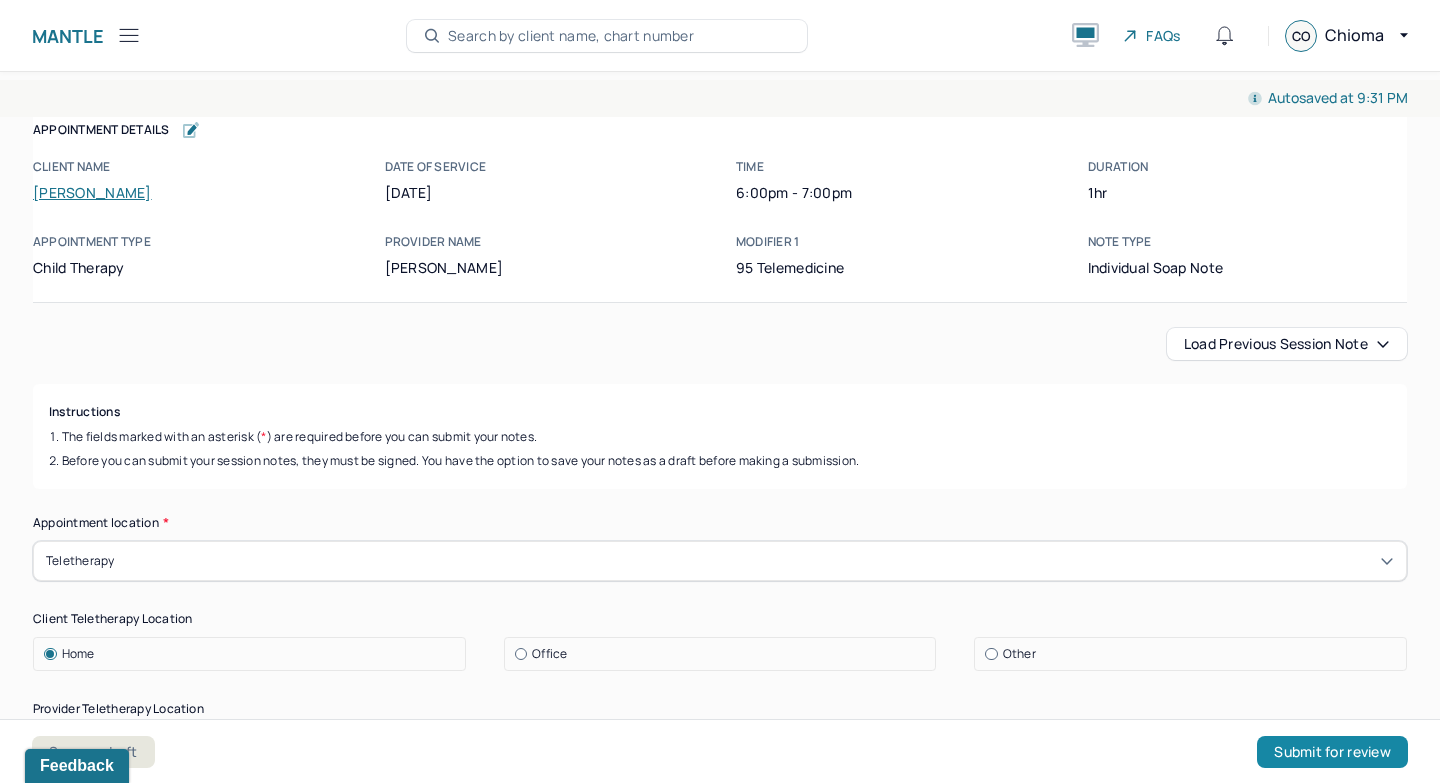 click on "Submit for review" at bounding box center (1332, 752) 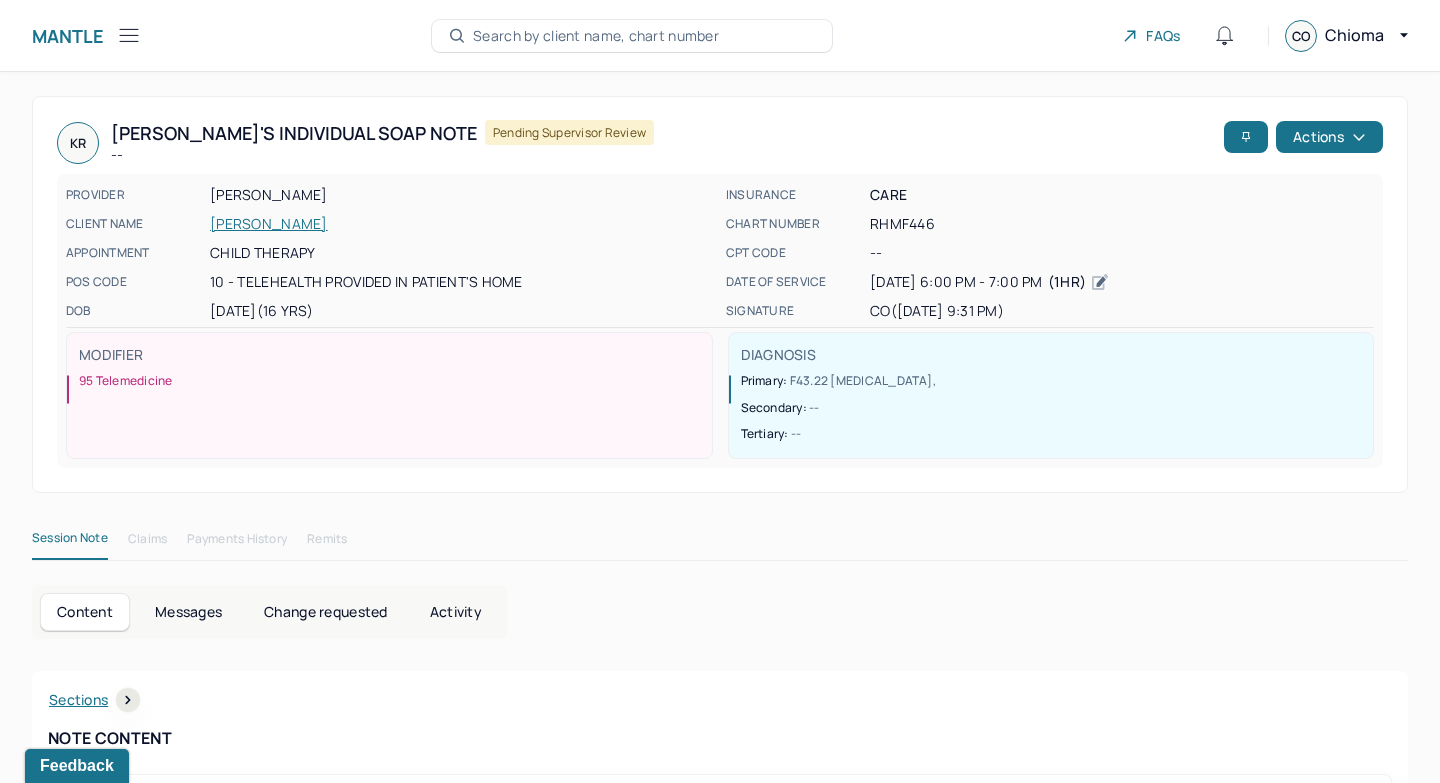 click 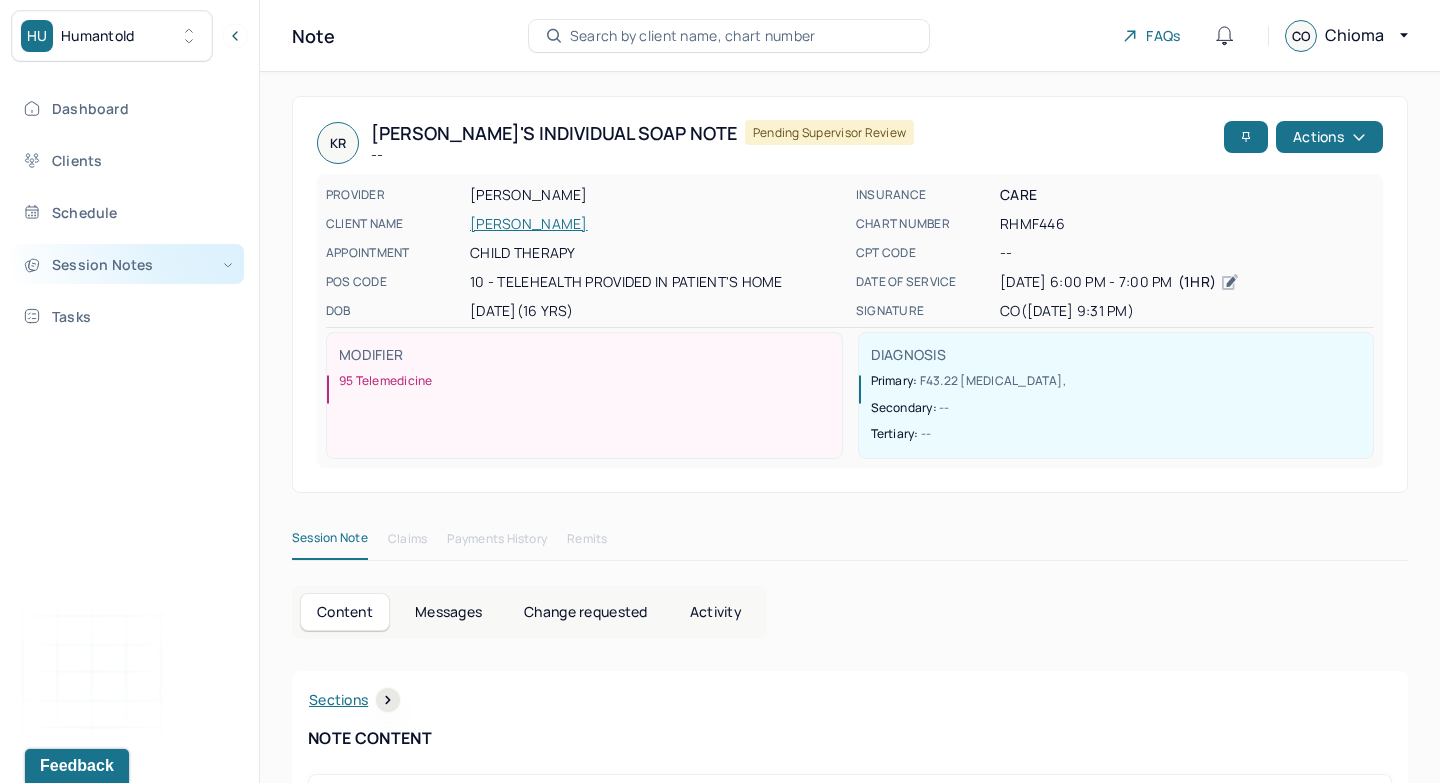 click on "Session Notes" at bounding box center [128, 264] 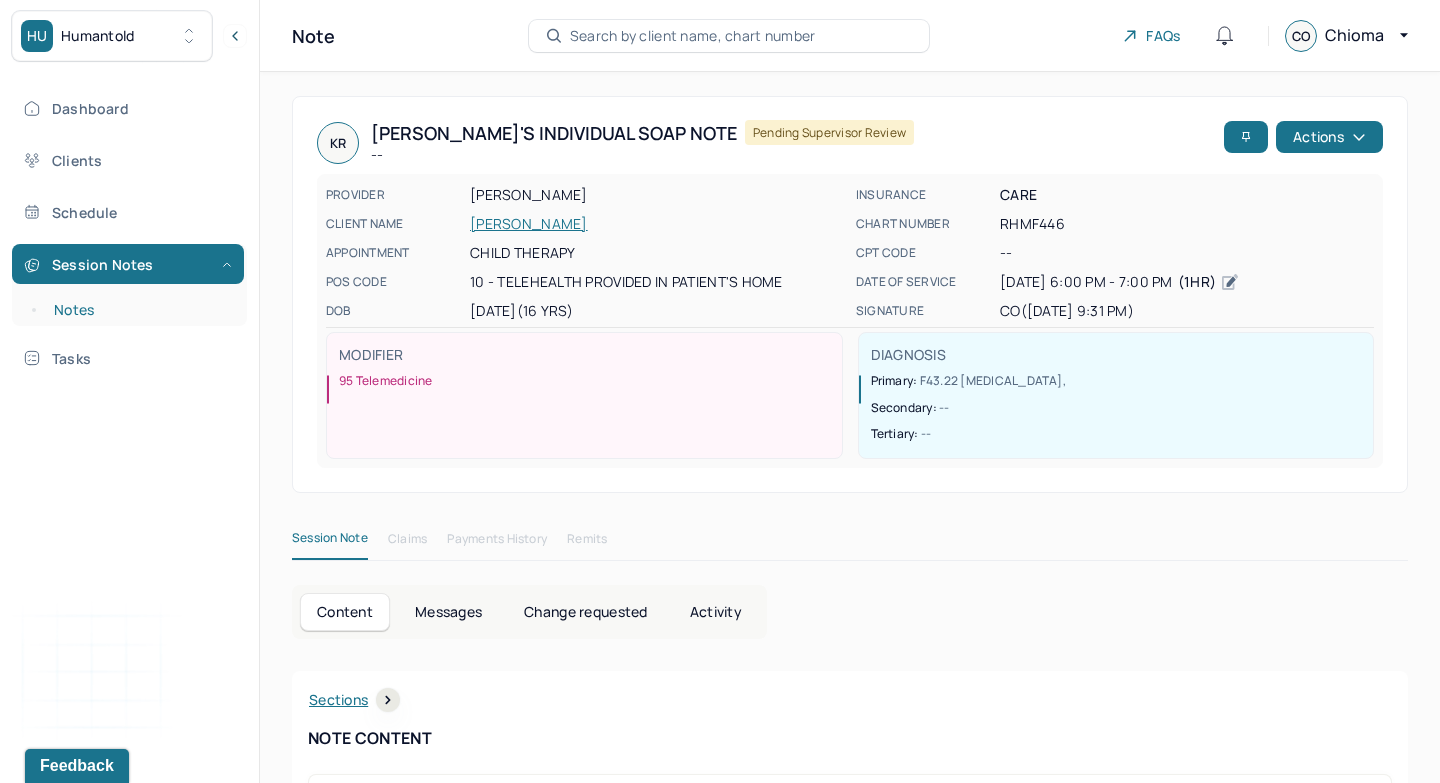 click on "Notes" at bounding box center [139, 310] 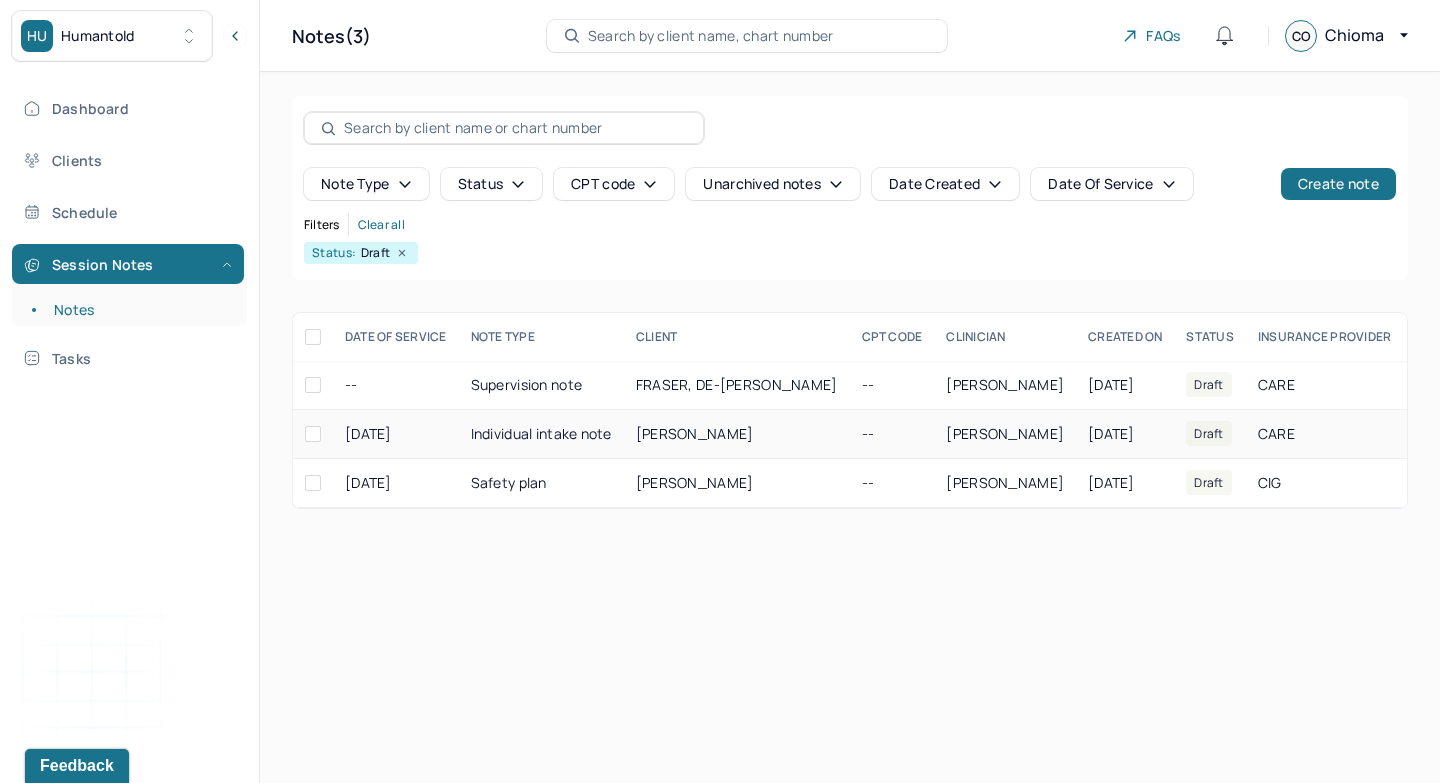 click on "[PERSON_NAME]" at bounding box center (695, 433) 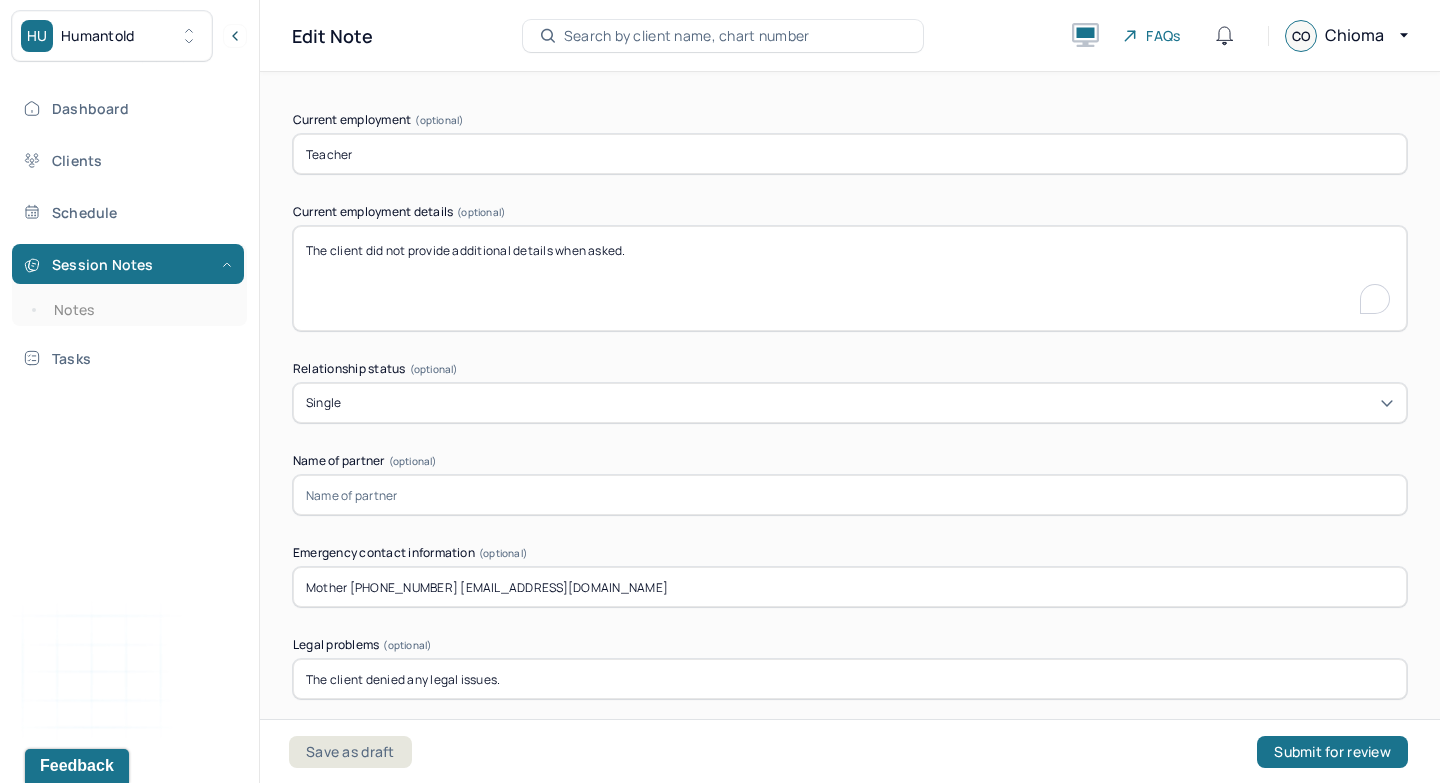 click on "The client did not provide additional details when asked." at bounding box center (850, 278) 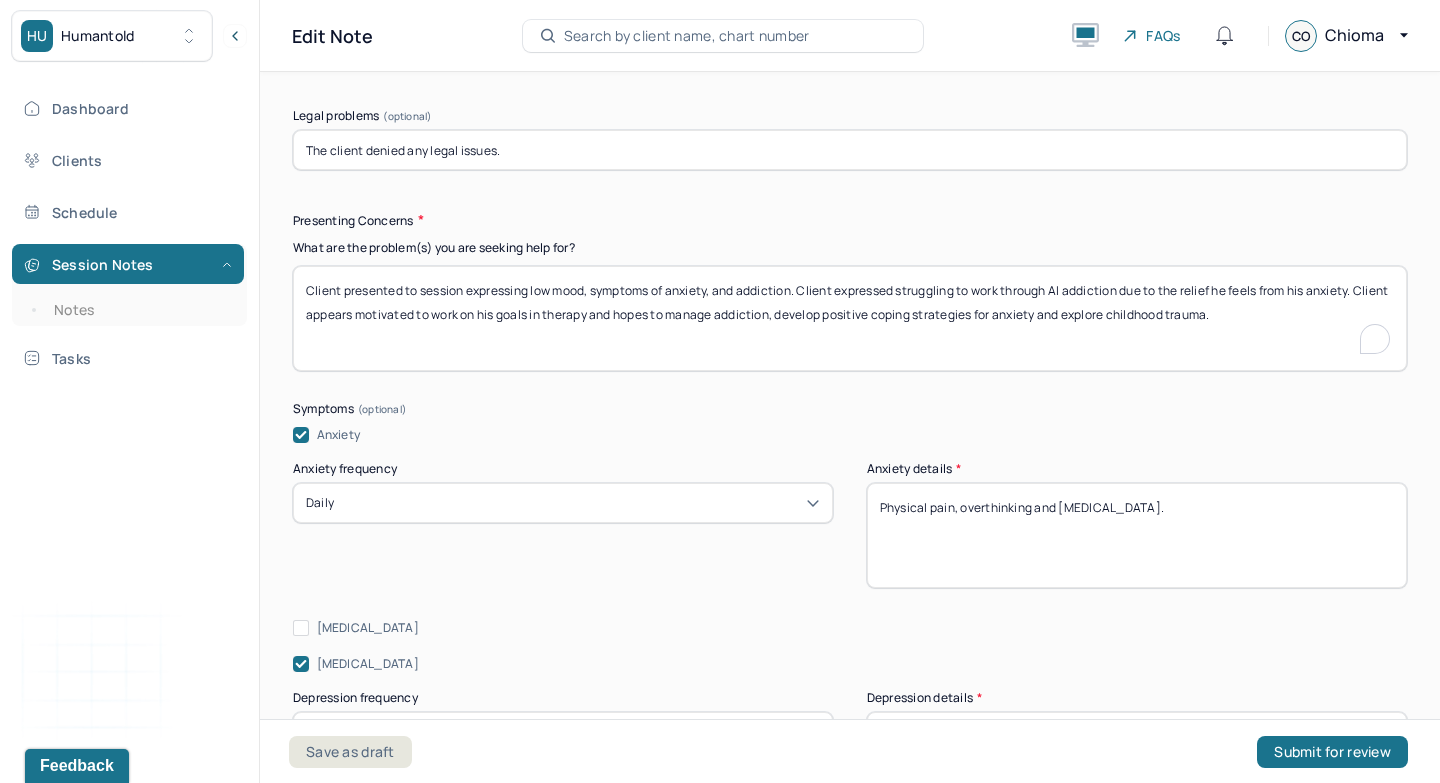 click on "Client presented to session expressing low mood, symptoms of anxiety, and addiction. Client expressed struggling to work through AI addiction due to the relief he feels from his anxiety. Client appears motivated to work on his goals in therapy and hopes to manage addiction, develop positive coping strategies for anxiety and explore childhood trauma." at bounding box center [850, 318] 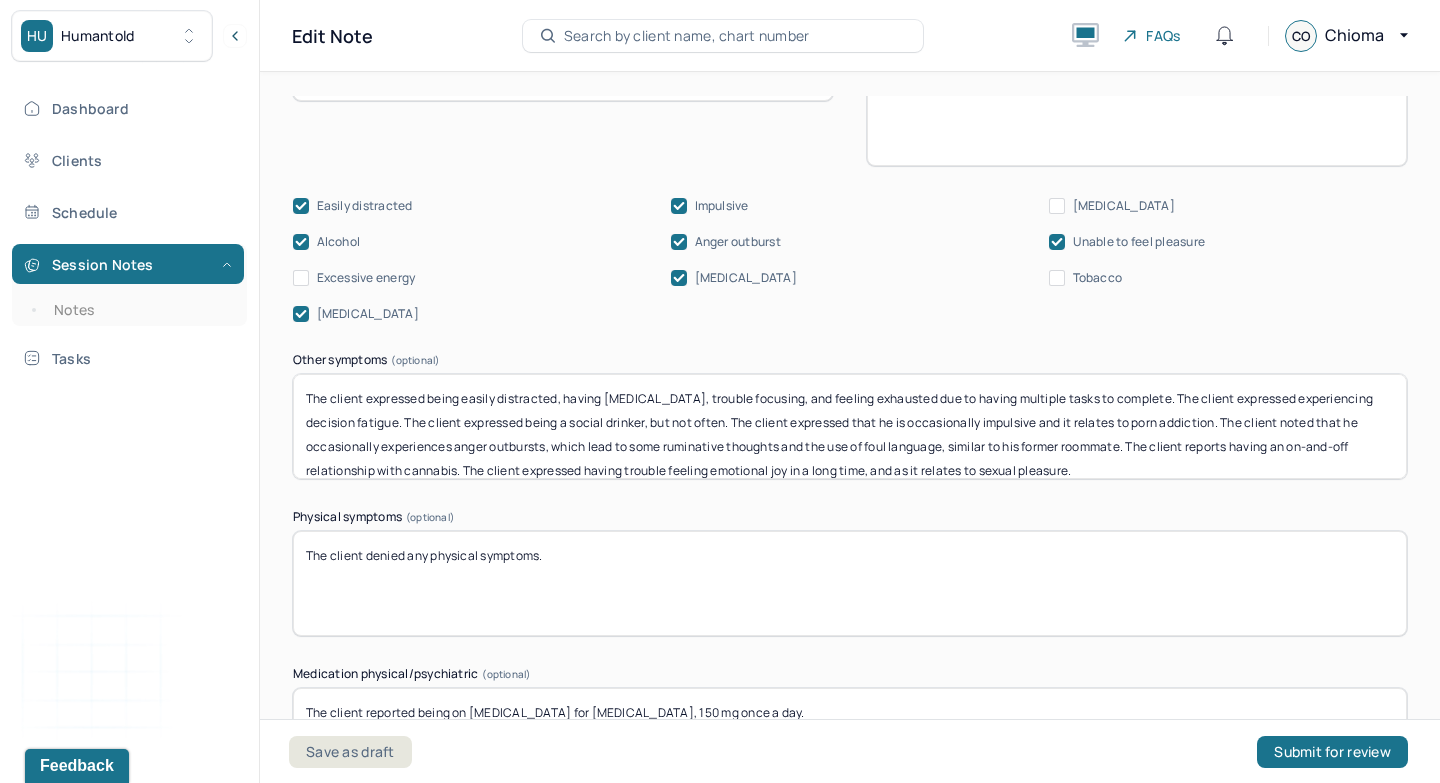 click on "The client expressed being easily distracted, having racing thoughts, trouble focusing, and feeling exhausted due to having multiple tasks to complete. The client expressed experiencing decision fatigue. The client expressed being a social drinker, but not often. The client expressed that he is occasionally impulsive and it relates to porn addiction. The client noted that he occasionally experiences anger outbursts, which lead to some ruminative thoughts and the use of foul language, similar to his former roommate. The client reports having an on-and-off relationship with cannabis. The client expressed having trouble feeling emotional joy in a long time, and as it relates to sexual pleasure." at bounding box center [850, 426] 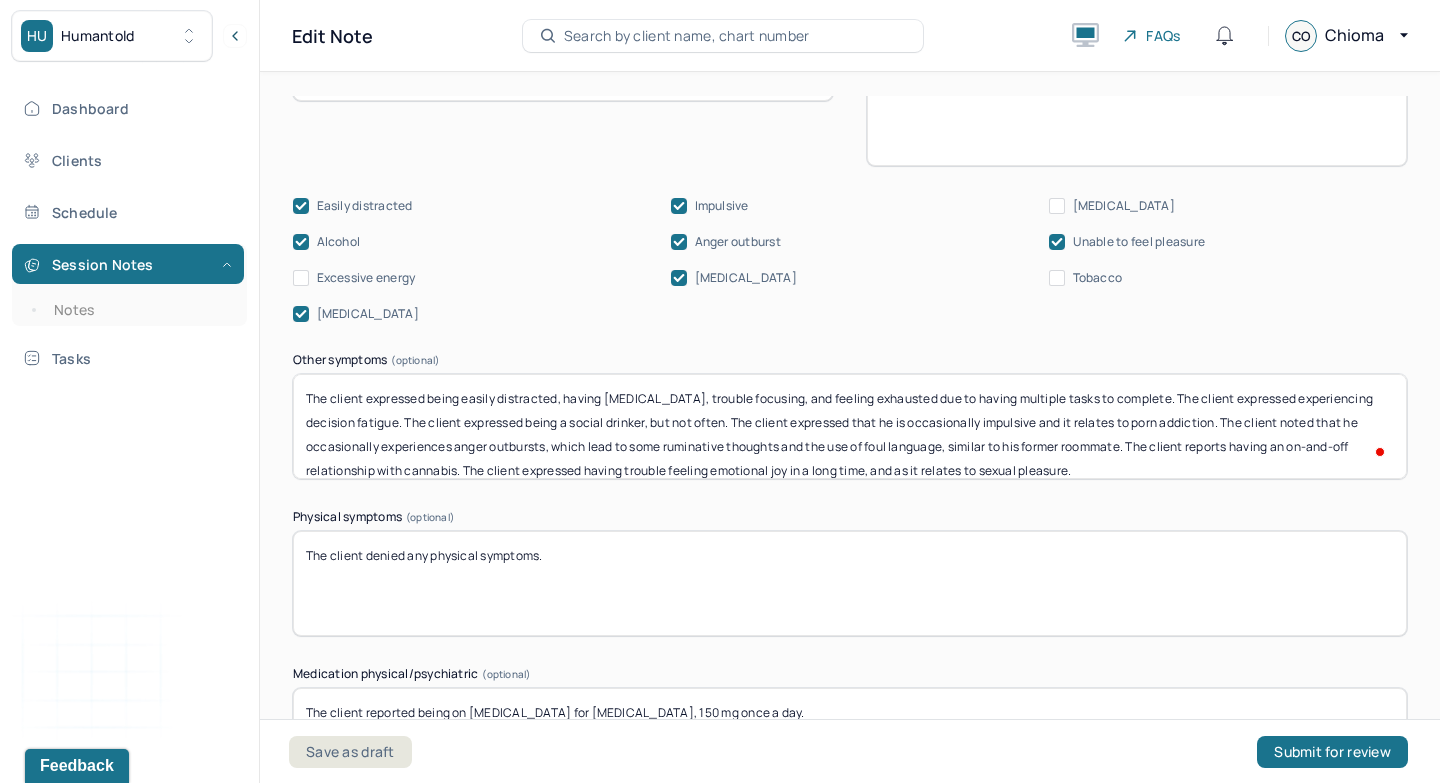 click on "The client expressed being easily distracted, having racing thoughts, trouble focusing, and feeling exhausted due to having multiple tasks to complete. The client expressed experiencing decision fatigue. The client expressed being a social drinker, but not often. The client expressed that he is occasionally impulsive and it relates to porn addiction. The client noted that he occasionally experiences anger outbursts, which lead to some ruminative thoughts and the use of foul language, similar to his former roommate. The client reports having an on-and-off relationship with cannabis. The client expressed having trouble feeling emotional joy in a long time, and as it relates to sexual pleasure." at bounding box center [850, 426] 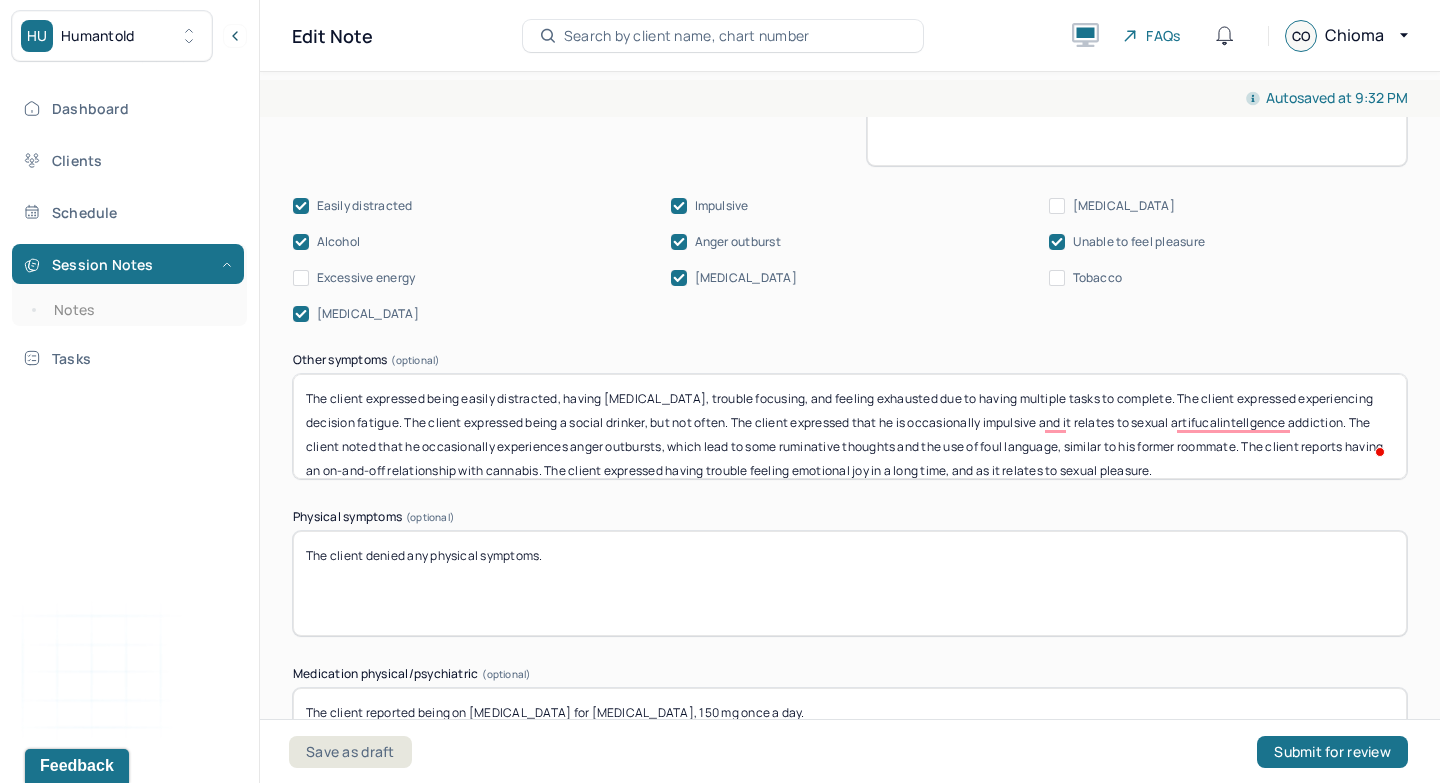 click on "The client expressed being easily distracted, having racing thoughts, trouble focusing, and feeling exhausted due to having multiple tasks to complete. The client expressed experiencing decision fatigue. The client expressed being a social drinker, but not often. The client expressed that he is occasionally impulsive and it relates to sexual AI  addiction. The client noted that he occasionally experiences anger outbursts, which lead to some ruminative thoughts and the use of foul language, similar to his former roommate. The client reports having an on-and-off relationship with cannabis. The client expressed having trouble feeling emotional joy in a long time, and as it relates to sexual pleasure." at bounding box center [850, 426] 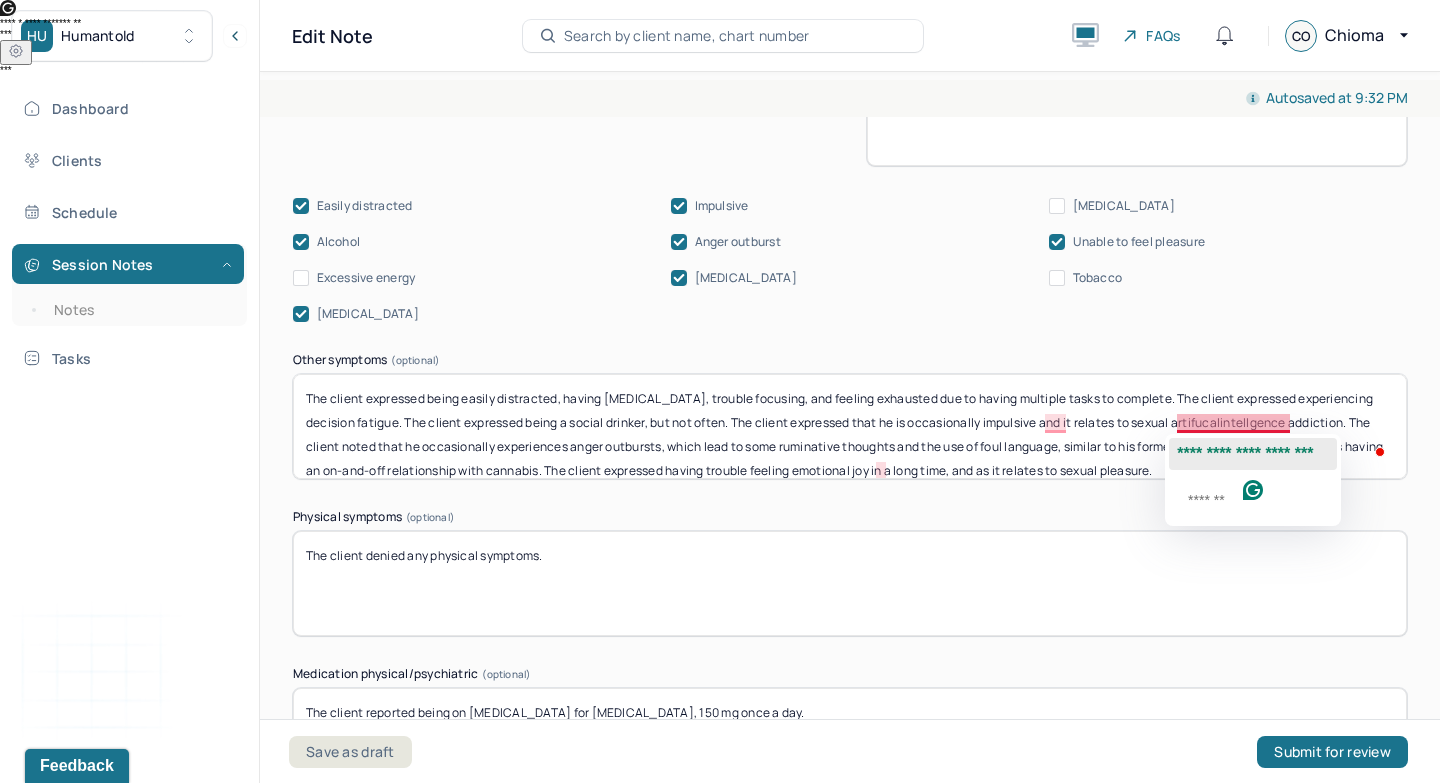 click on "**********" 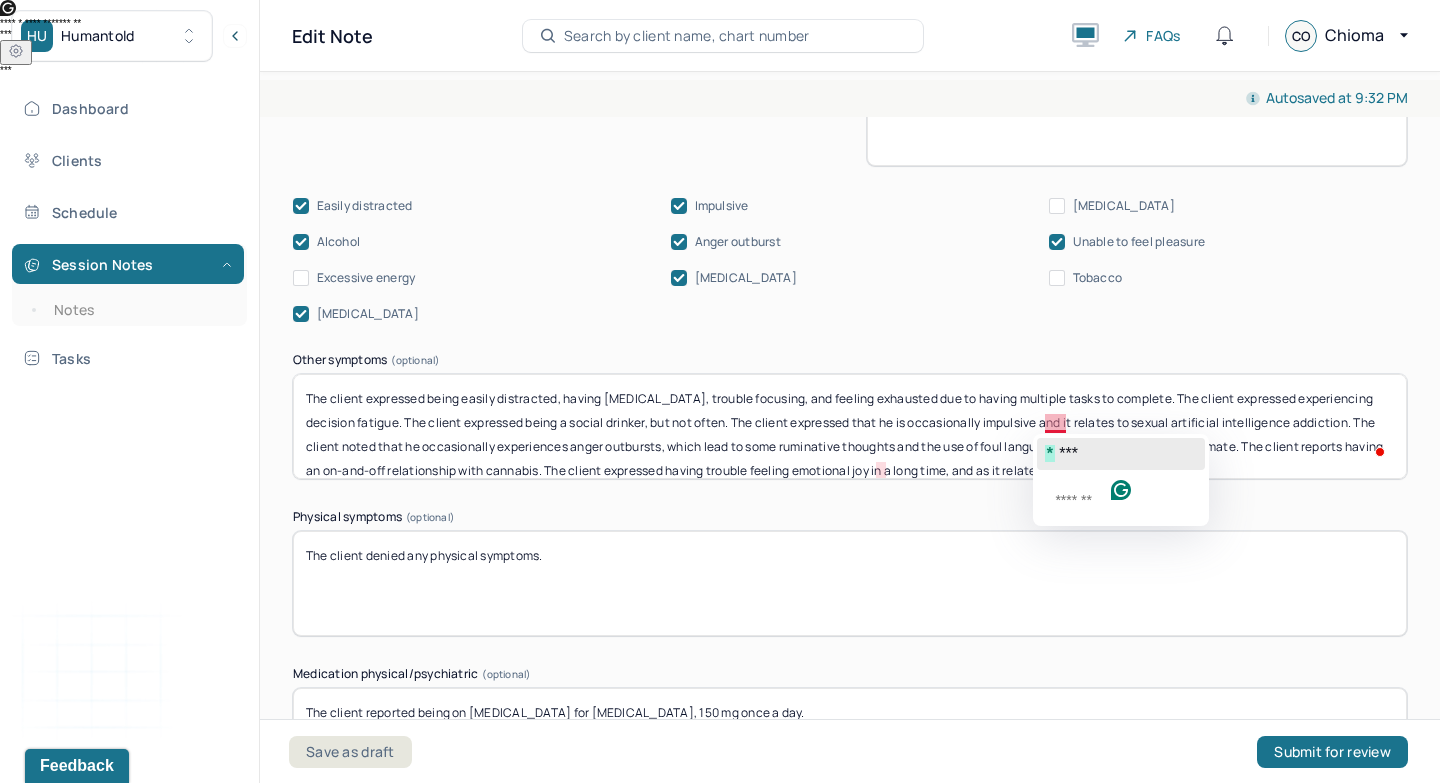 click on "***" 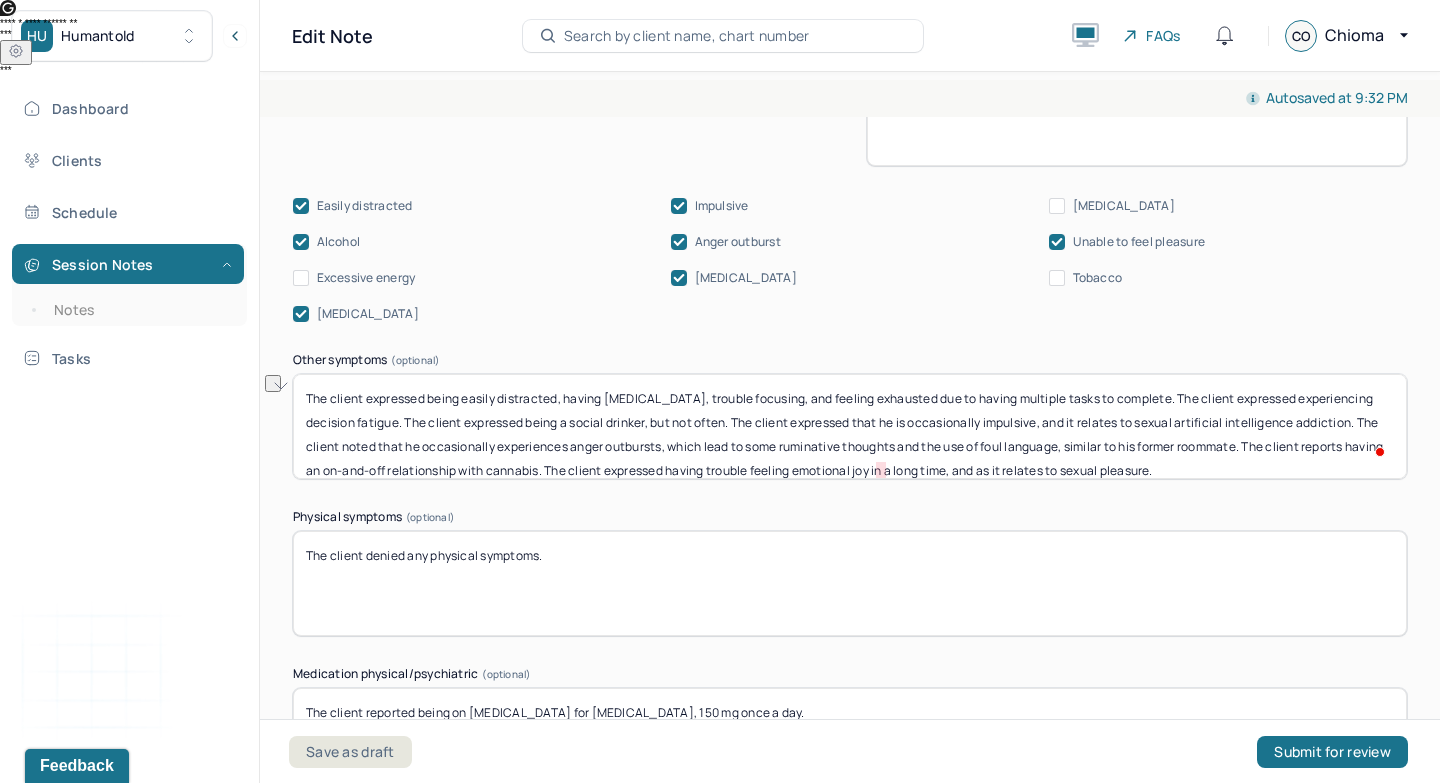 drag, startPoint x: 1079, startPoint y: 422, endPoint x: 1051, endPoint y: 421, distance: 28.01785 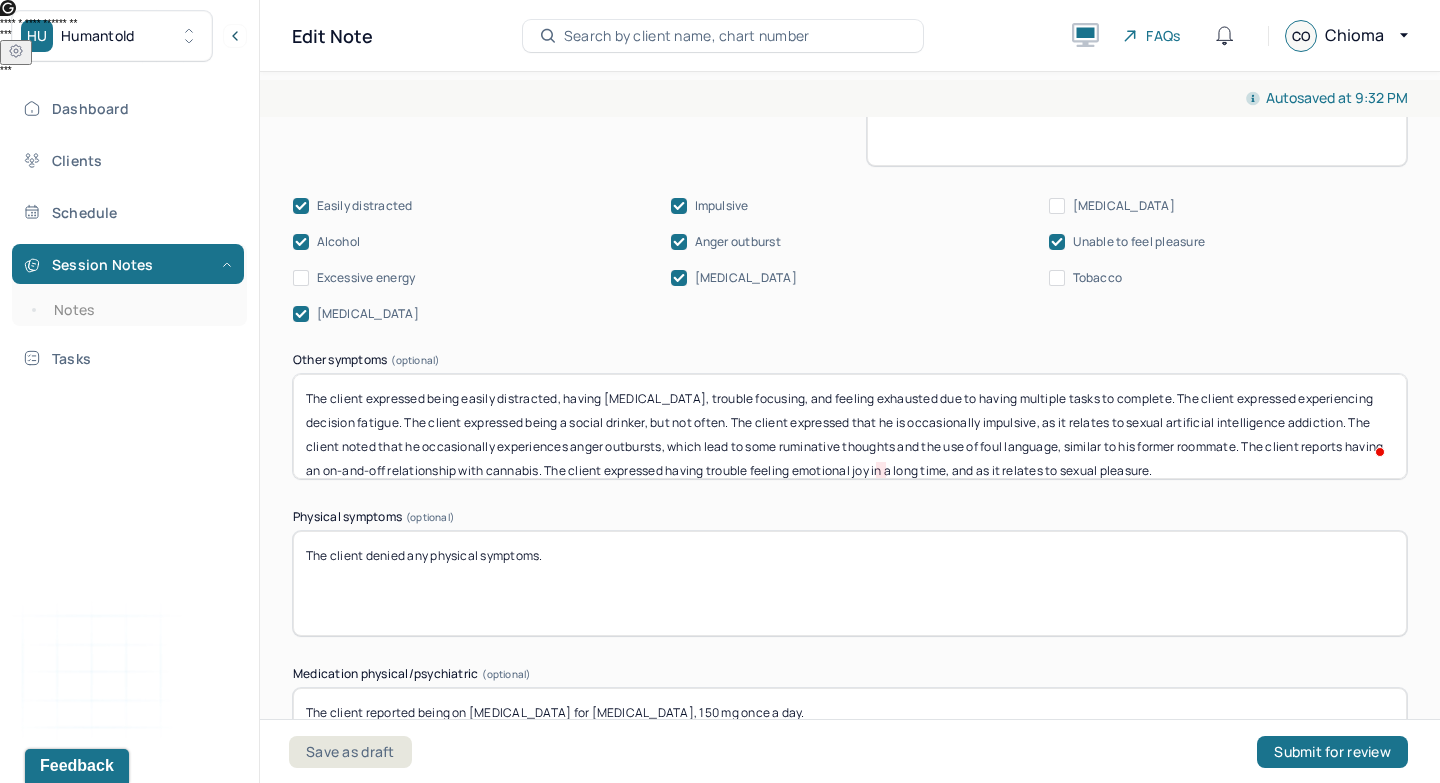 click on "The client expressed being easily distracted, having racing thoughts, trouble focusing, and feeling exhausted due to having multiple tasks to complete. The client expressed experiencing decision fatigue. The client expressed being a social drinker, but not often. The client expressed that he is occasionally impulsive, as it relates to sexual artificial intelligence addiction. The client noted that he occasionally experiences anger outbursts, which lead to some ruminative thoughts and the use of foul language, similar to his former roommate. The client reports having an on-and-off relationship with cannabis. The client expressed having trouble feeling emotional joy in a long time, and as it relates to sexual pleasure." at bounding box center (850, 426) 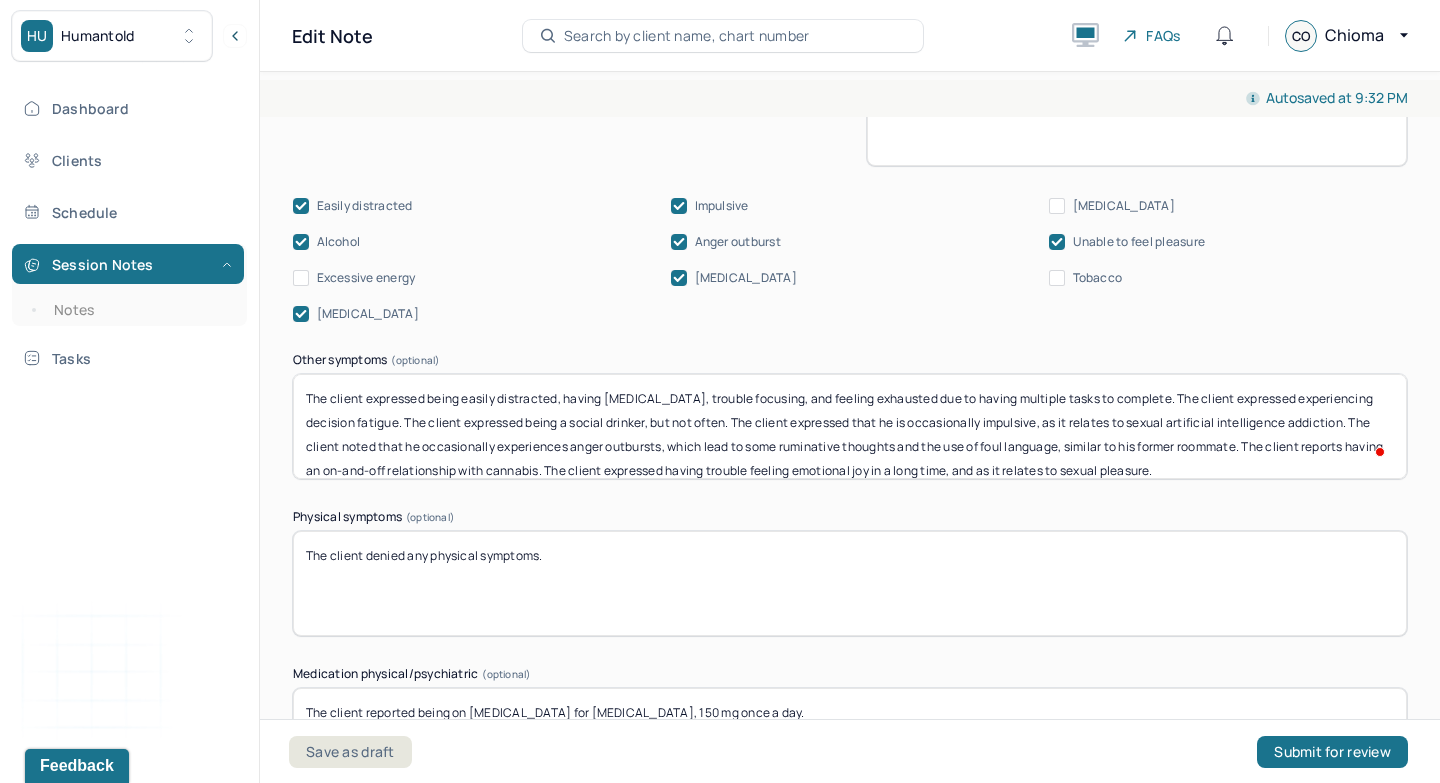 scroll, scrollTop: 17, scrollLeft: 0, axis: vertical 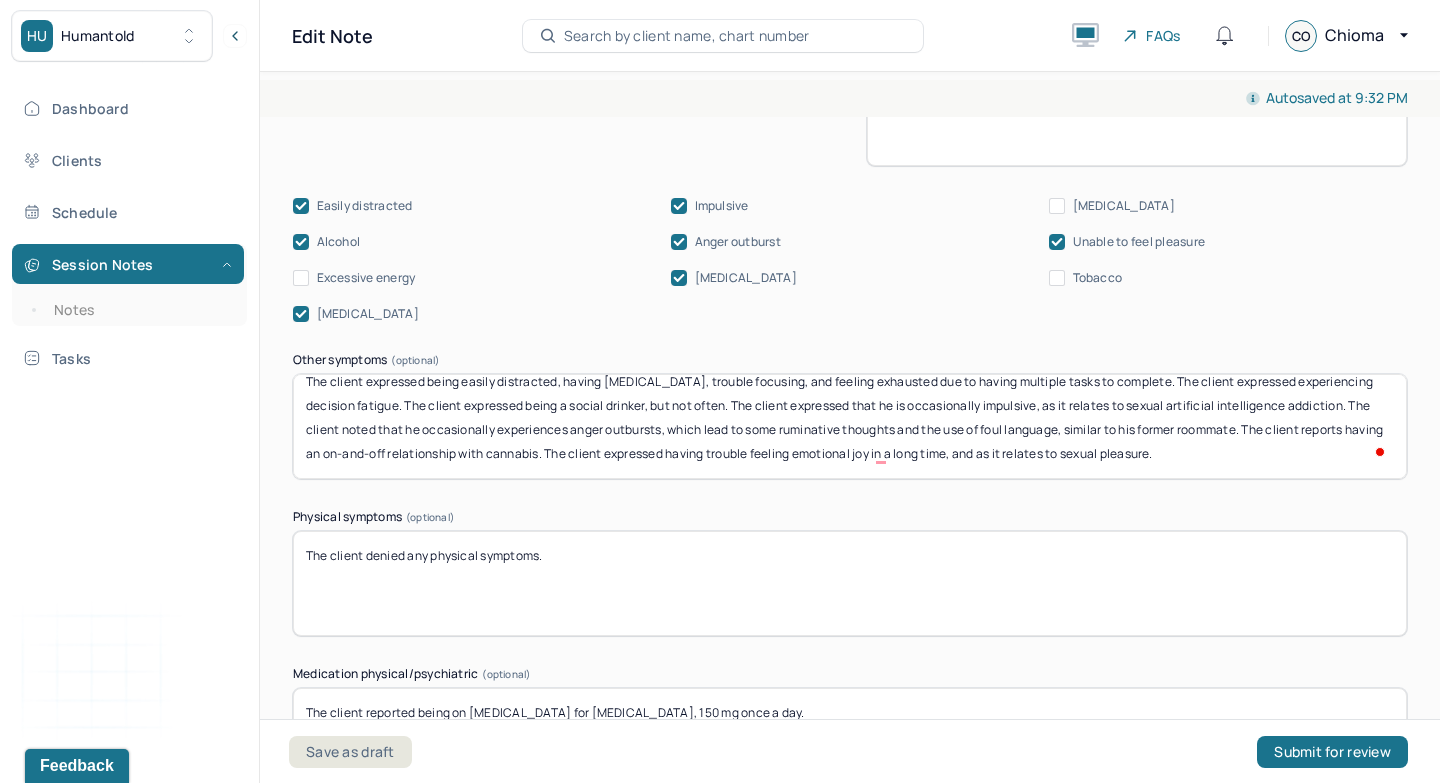 drag, startPoint x: 1250, startPoint y: 434, endPoint x: 1108, endPoint y: 433, distance: 142.00352 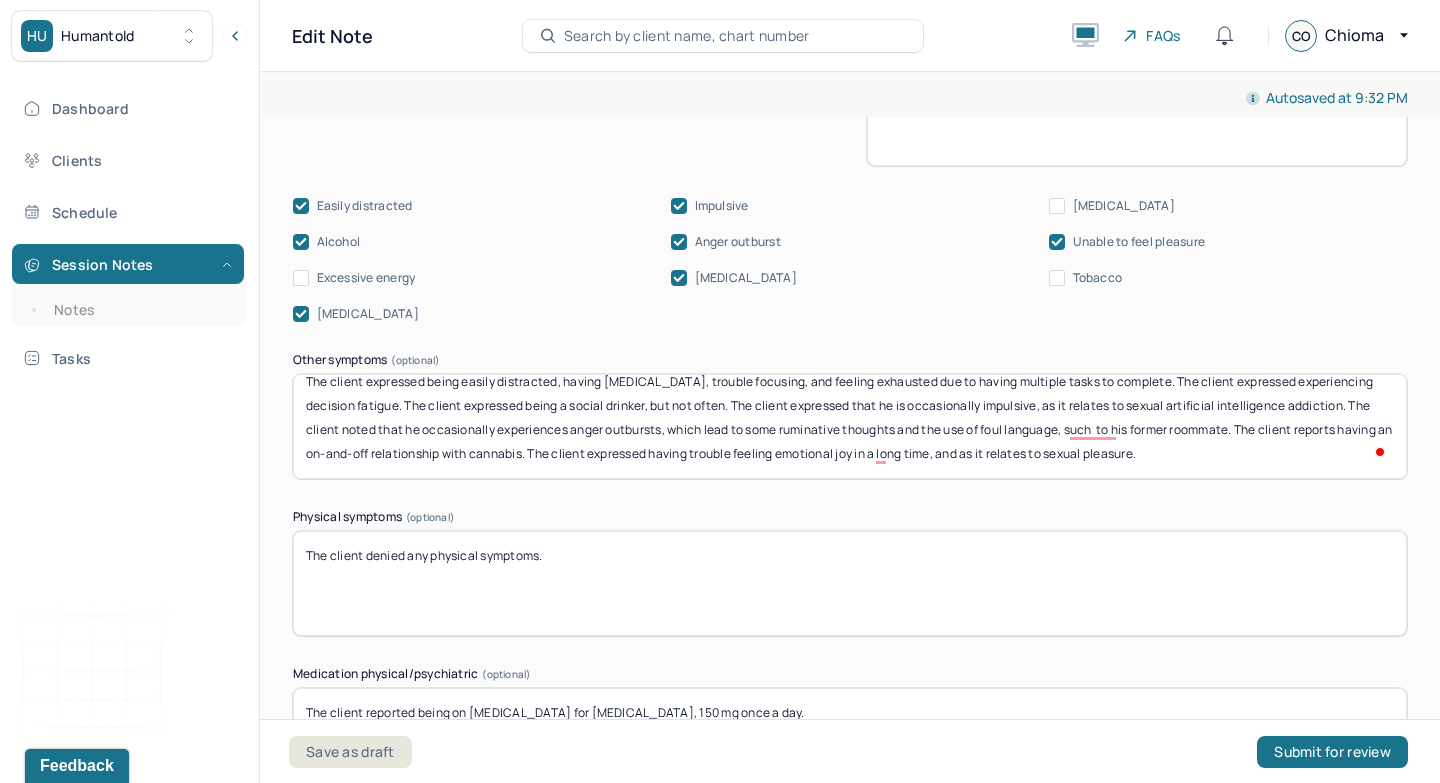 click on "The client expressed being easily distracted, having racing thoughts, trouble focusing, and feeling exhausted due to having multiple tasks to complete. The client expressed experiencing decision fatigue. The client expressed being a social drinker, but not often. The client expressed that he is occasionally impulsive, as it relates to sexual artificial intelligence addiction. The client noted that he occasionally experiences anger outbursts, which lead to some ruminative thoughts and the use of foul language, similar to his former roommate. The client reports having an on-and-off relationship with cannabis. The client expressed having trouble feeling emotional joy in a long time, and as it relates to sexual pleasure." at bounding box center (850, 426) 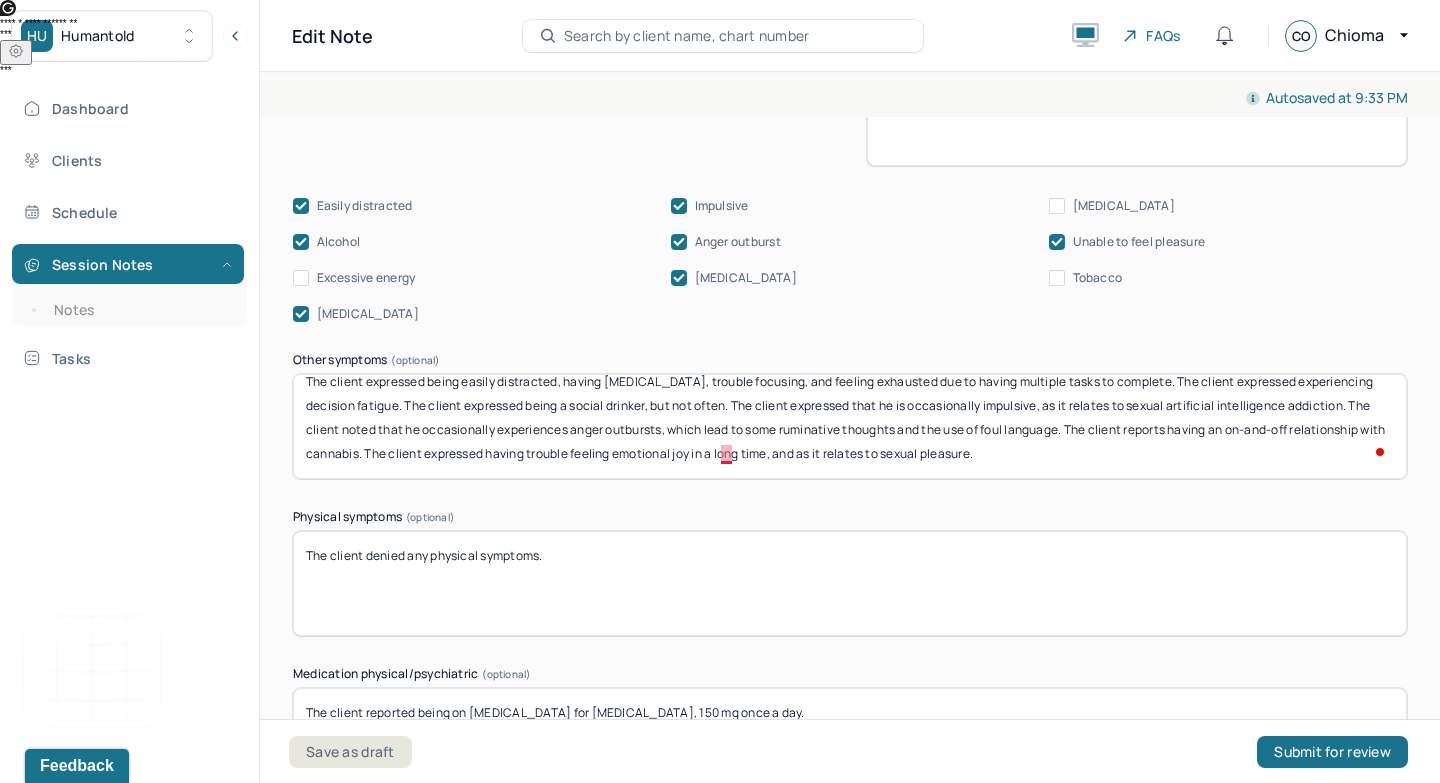 click on "The client expressed being easily distracted, having racing thoughts, trouble focusing, and feeling exhausted due to having multiple tasks to complete. The client expressed experiencing decision fatigue. The client expressed being a social drinker, but not often. The client expressed that he is occasionally impulsive, as it relates to sexual artificial intelligence addiction. The client noted that he occasionally experiences anger outbursts, which lead to some ruminative thoughts and the use of foul language. The client reports having an on-and-off relationship with cannabis. The client expressed having trouble feeling emotional joy in a long time, and as it relates to sexual pleasure." at bounding box center (850, 426) 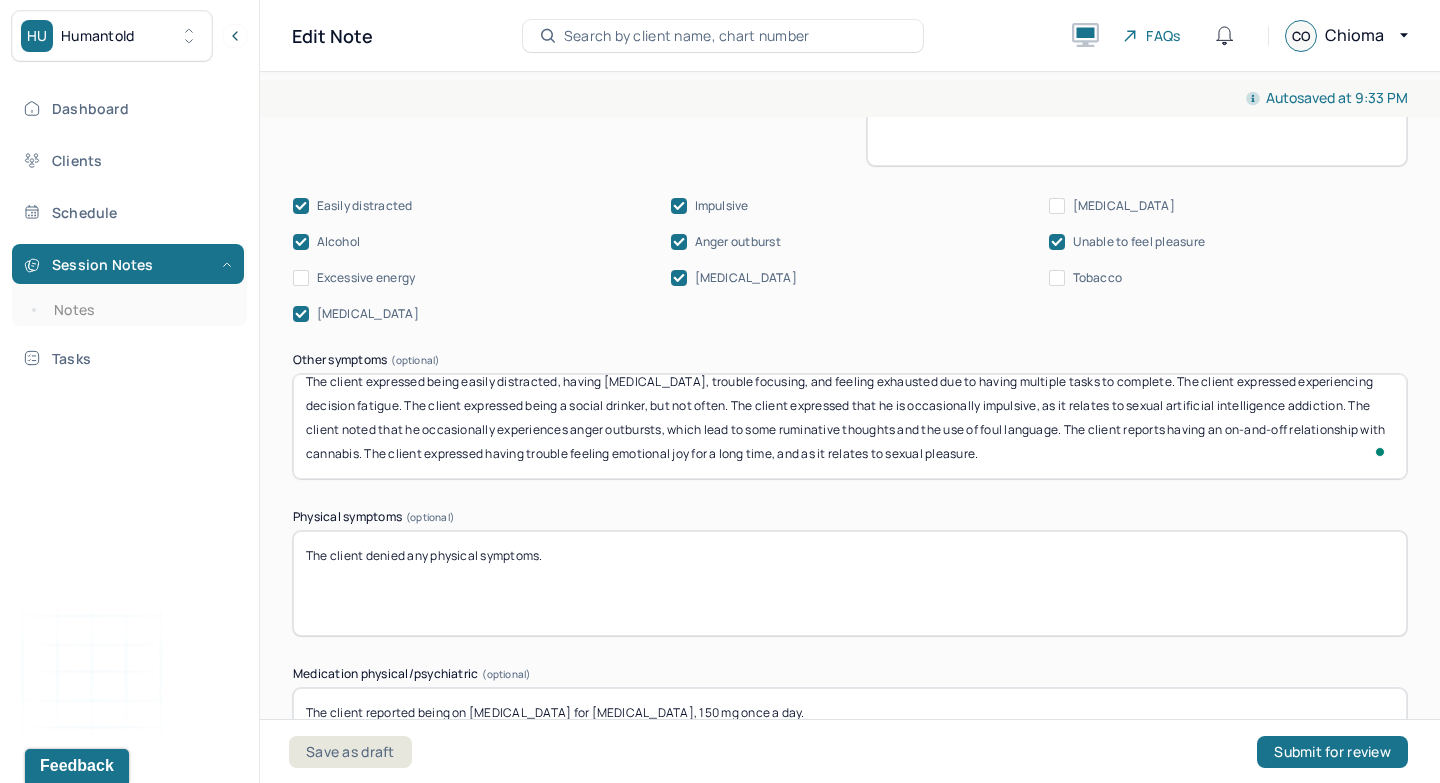drag, startPoint x: 914, startPoint y: 454, endPoint x: 838, endPoint y: 454, distance: 76 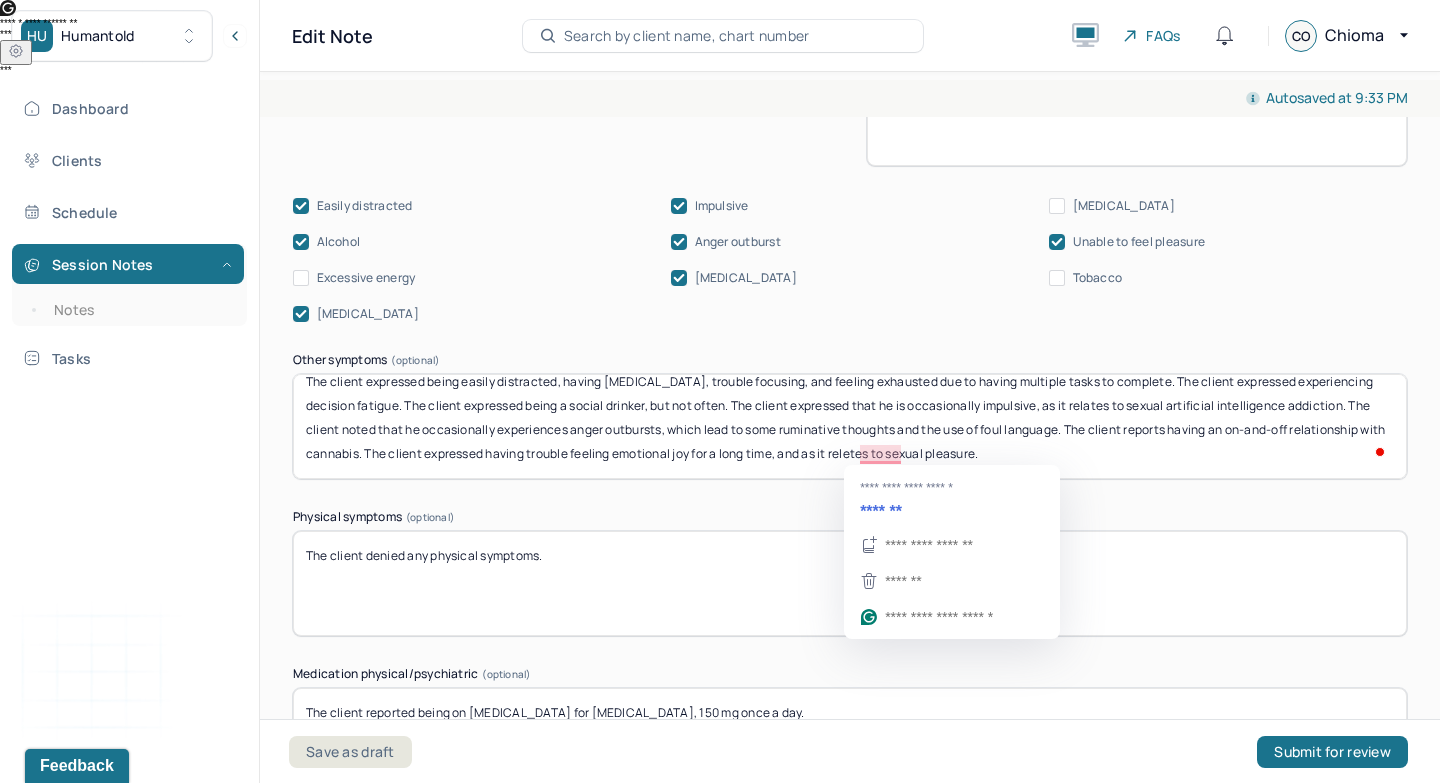 click on "The client expressed being easily distracted, having racing thoughts, trouble focusing, and feeling exhausted due to having multiple tasks to complete. The client expressed experiencing decision fatigue. The client expressed being a social drinker, but not often. The client expressed that he is occasionally impulsive, as it relates to sexual artificial intelligence addiction. The client noted that he occasionally experiences anger outbursts, which lead to some ruminative thoughts and the use of foul language. The client reports having an on-and-off relationship with cannabis. The client expressed having trouble feeling emotional joy for a long time, and as it relates to sexual pleasure." at bounding box center [850, 426] 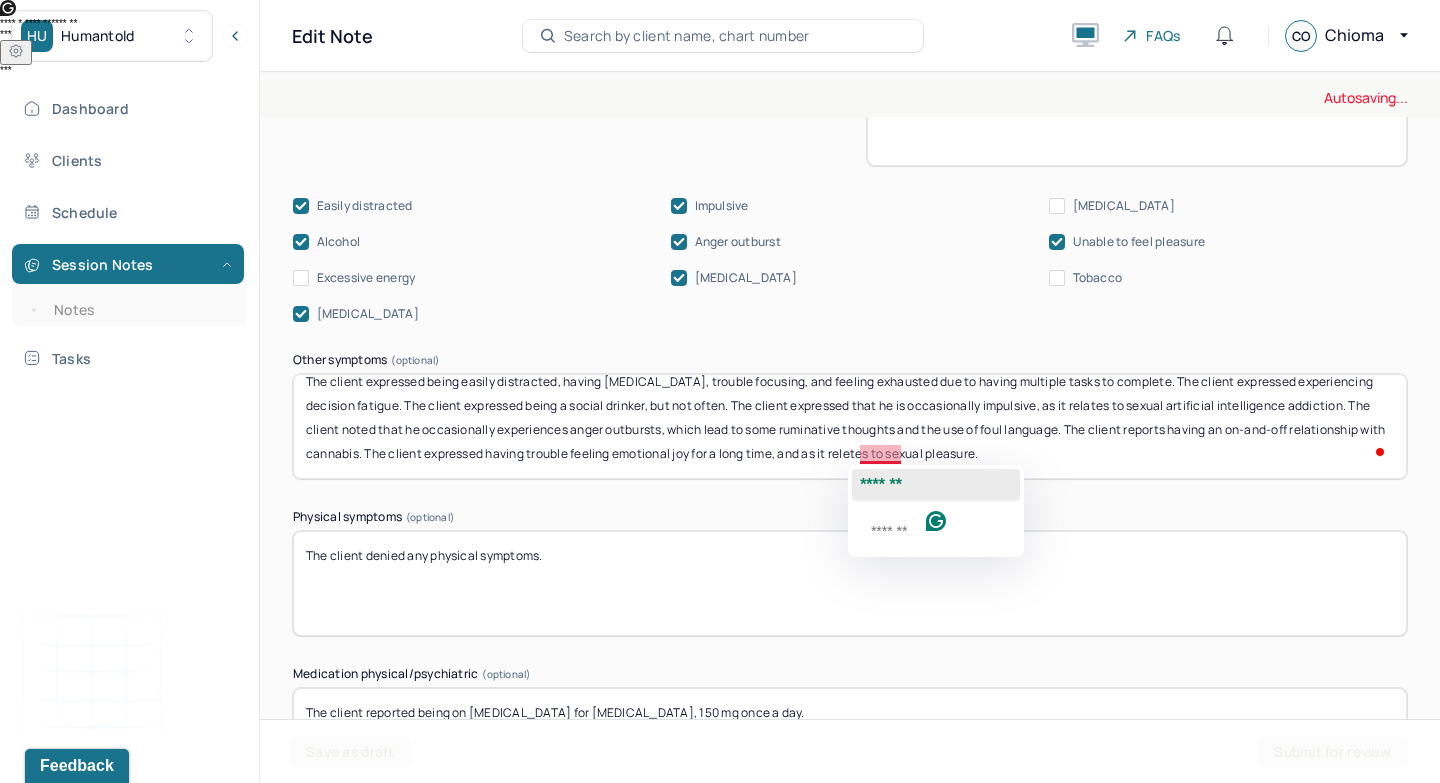 click on "*******" 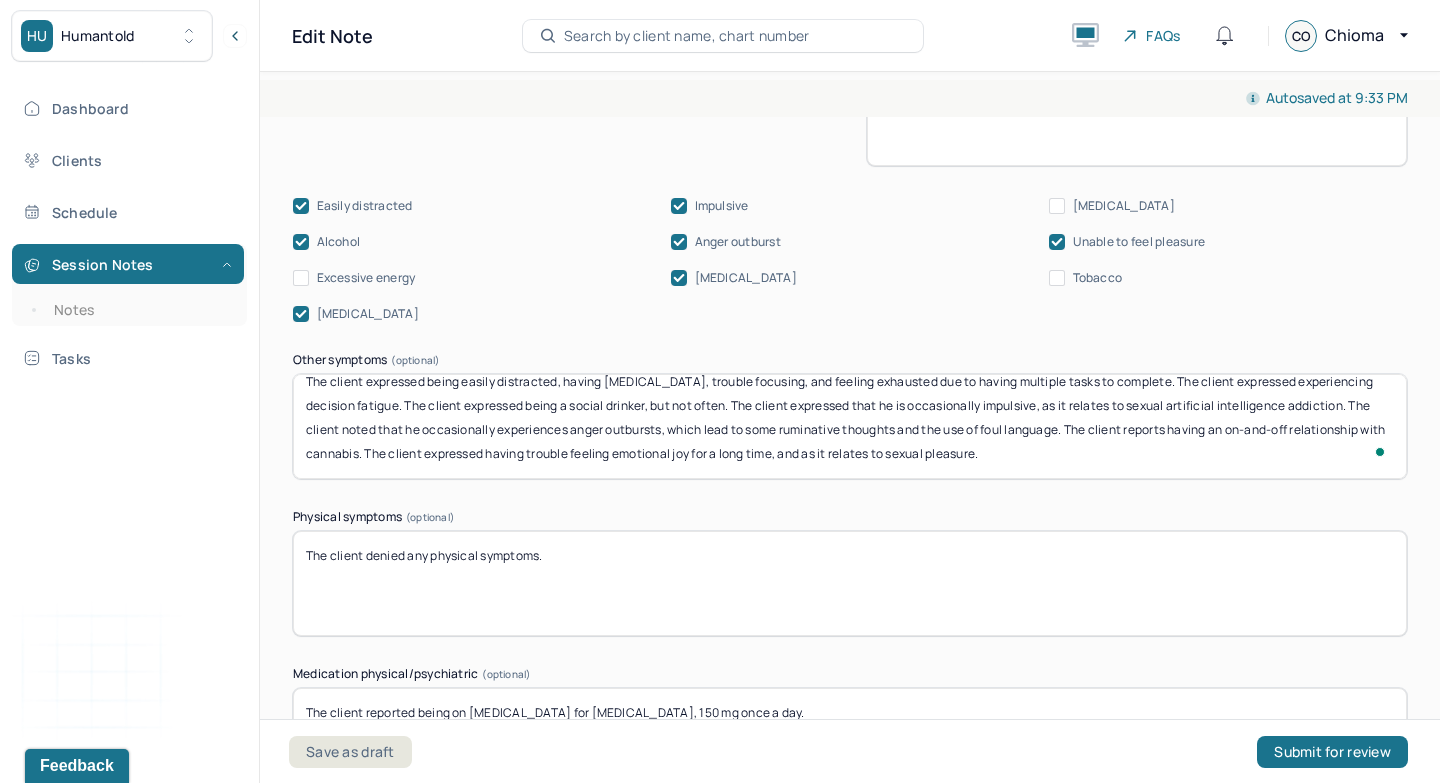 scroll, scrollTop: 2843, scrollLeft: 0, axis: vertical 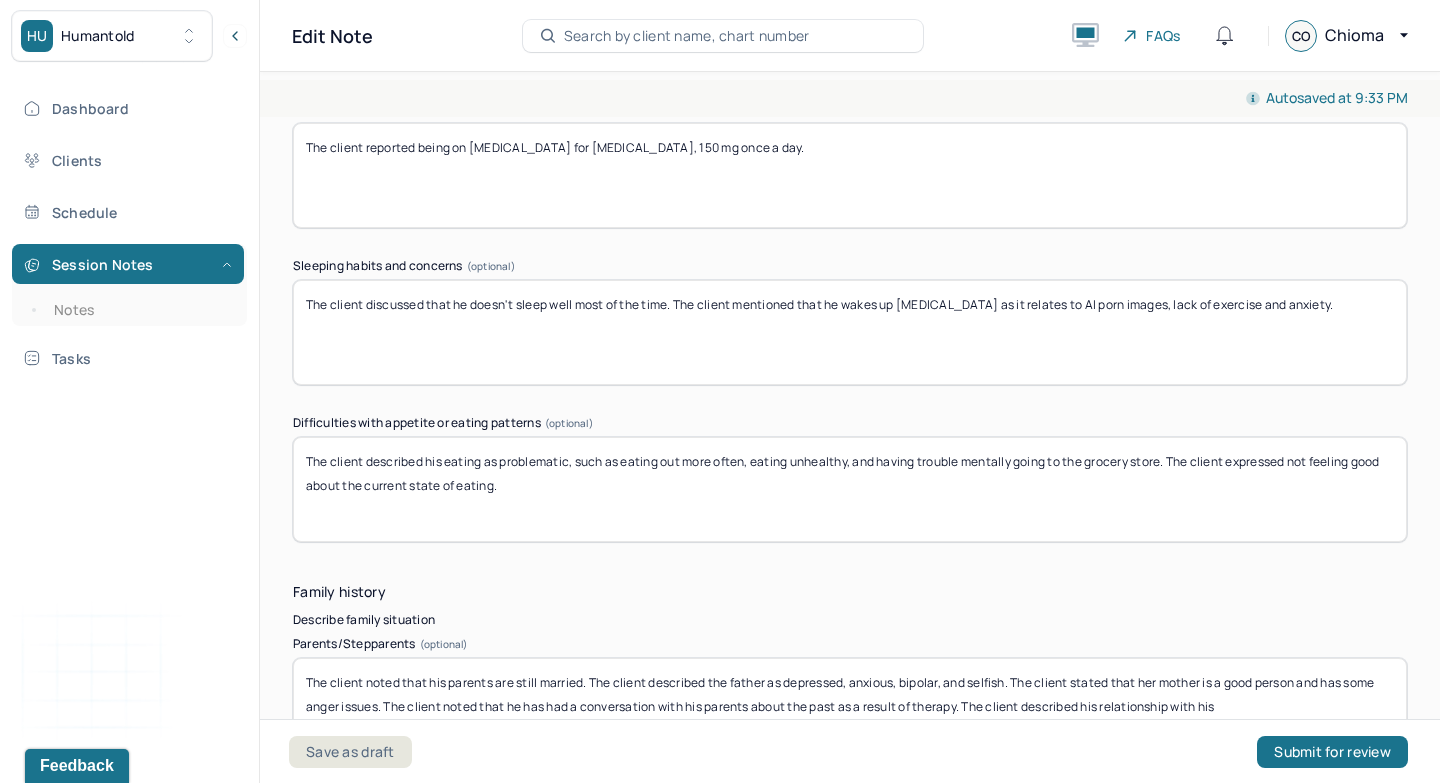 type on "The client expressed being easily distracted, having racing thoughts, trouble focusing, and feeling exhausted due to having multiple tasks to complete. The client expressed experiencing decision fatigue. The client expressed being a social drinker, but not often. The client expressed that he is occasionally impulsive, as it relates to sexual artificial intelligence addiction. The client noted that he occasionally experiences anger outbursts, which lead to some ruminative thoughts and the use of foul language. The client reports having an on-and-off relationship with cannabis. The client expressed having trouble feeling emotional joy for a long time, and as it relates to sexual pleasure." 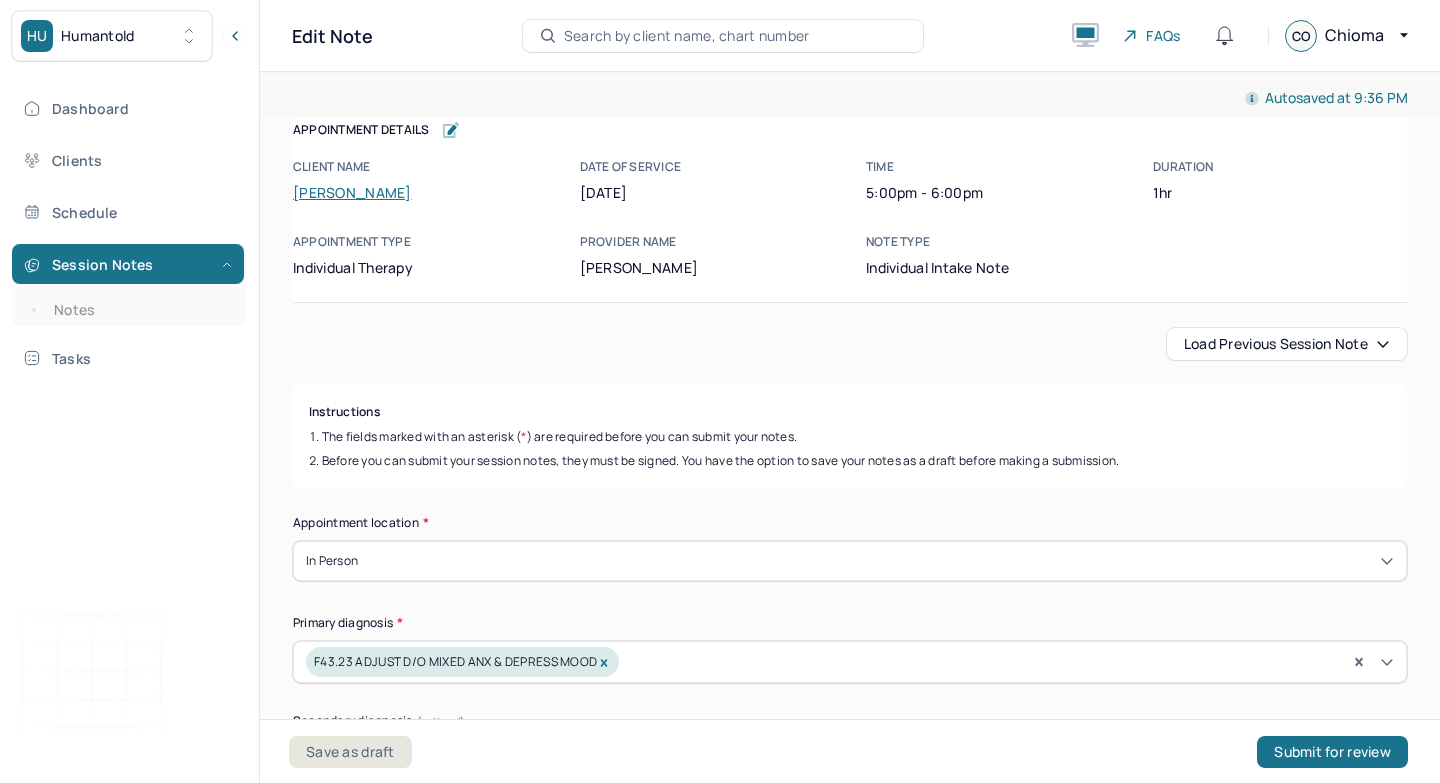 click on "The client stated that he has been in therapy since college, on and off. The client said that when the therapist starts repeating the same things, he knows that their sessions have elpased it's use." at bounding box center [850, 6158] 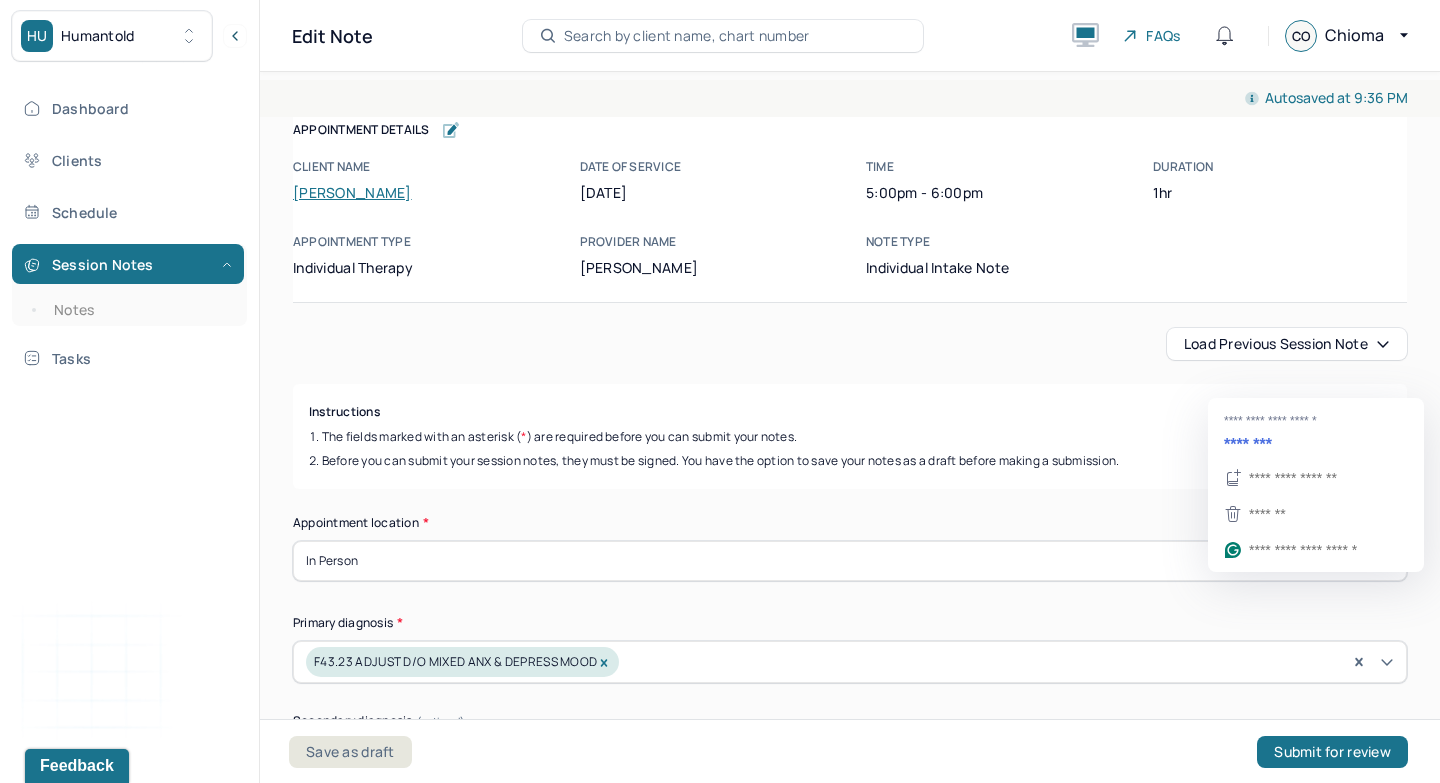 scroll, scrollTop: 5744, scrollLeft: 0, axis: vertical 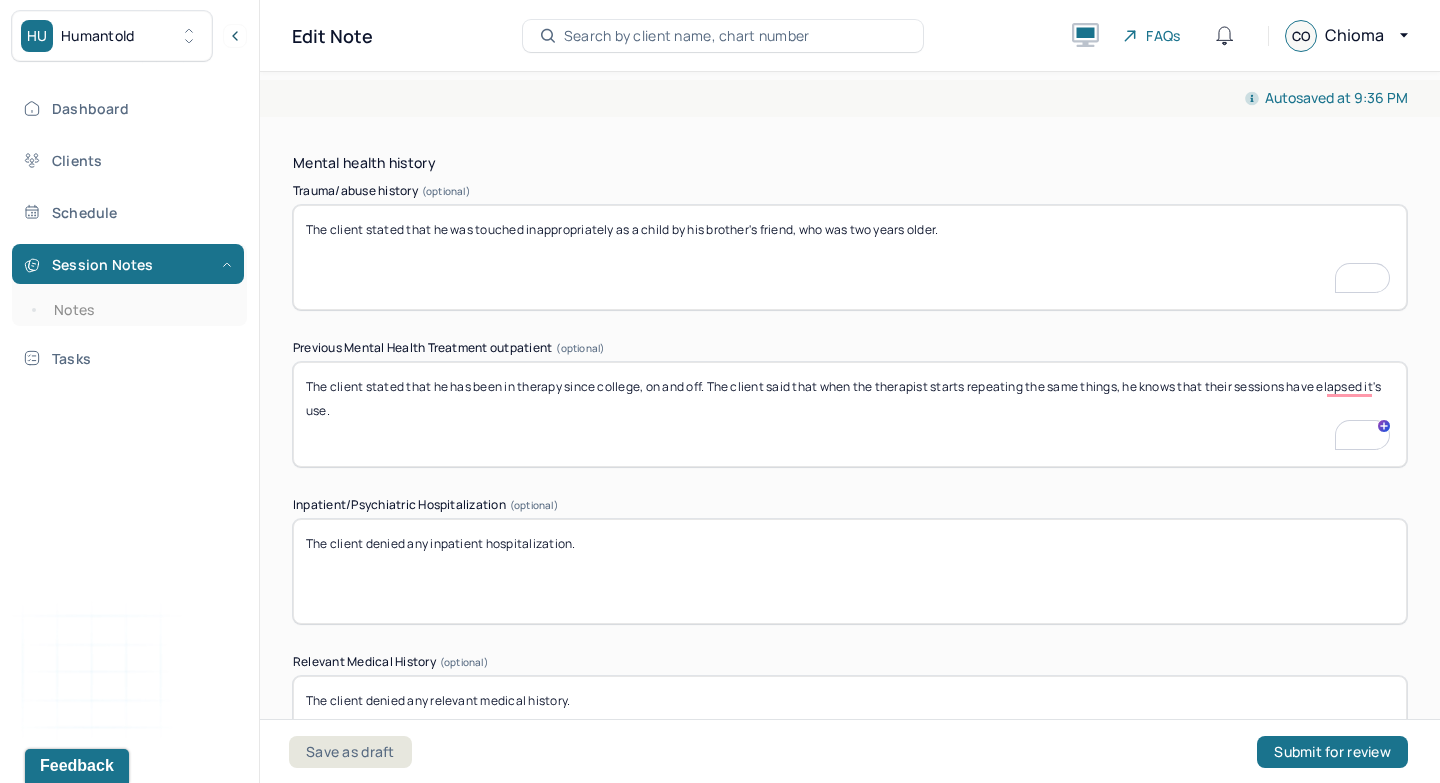 click on "The client stated that he has been in therapy since college, on and off. The client said that when the therapist starts repeating the same things, he knows that their sessions have elpased it's use." at bounding box center (850, 414) 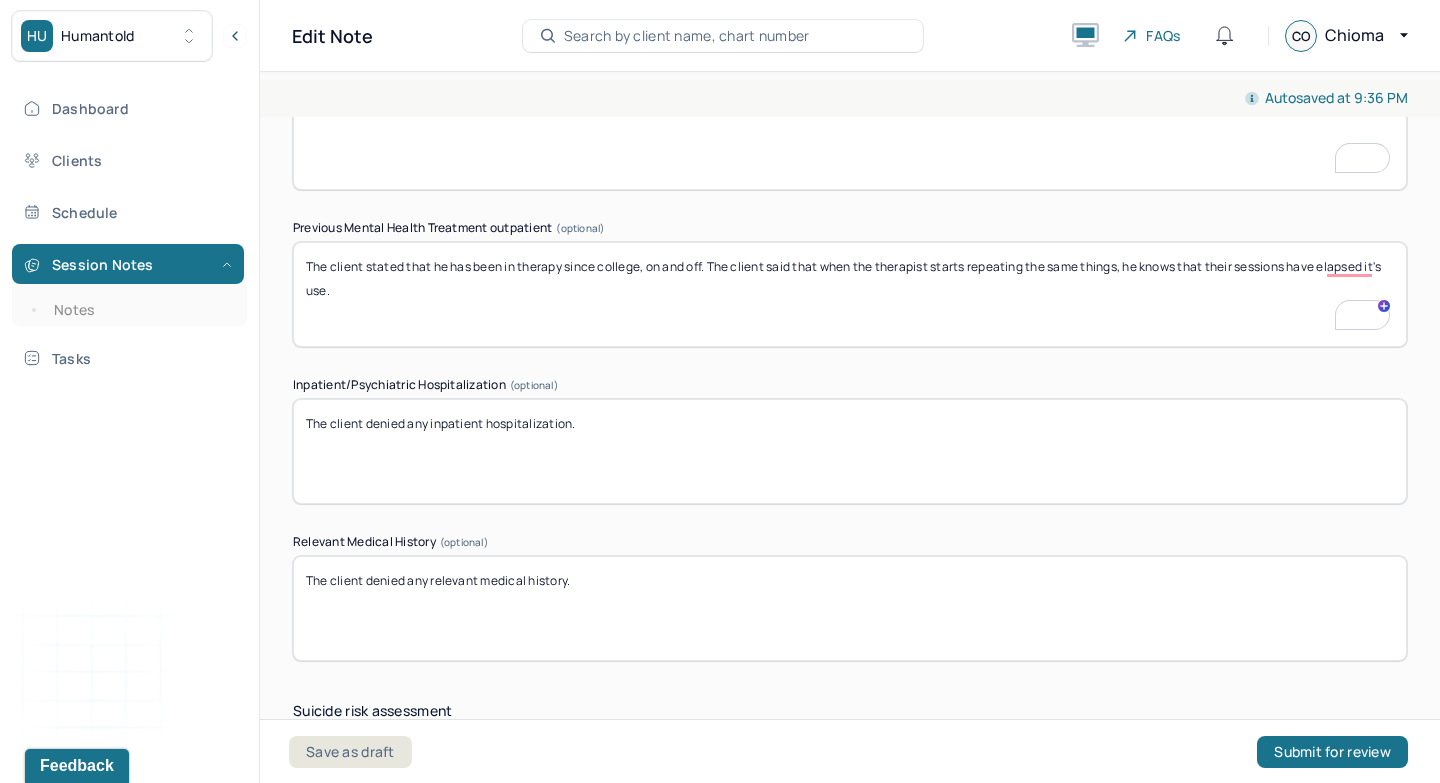 scroll, scrollTop: 5864, scrollLeft: 0, axis: vertical 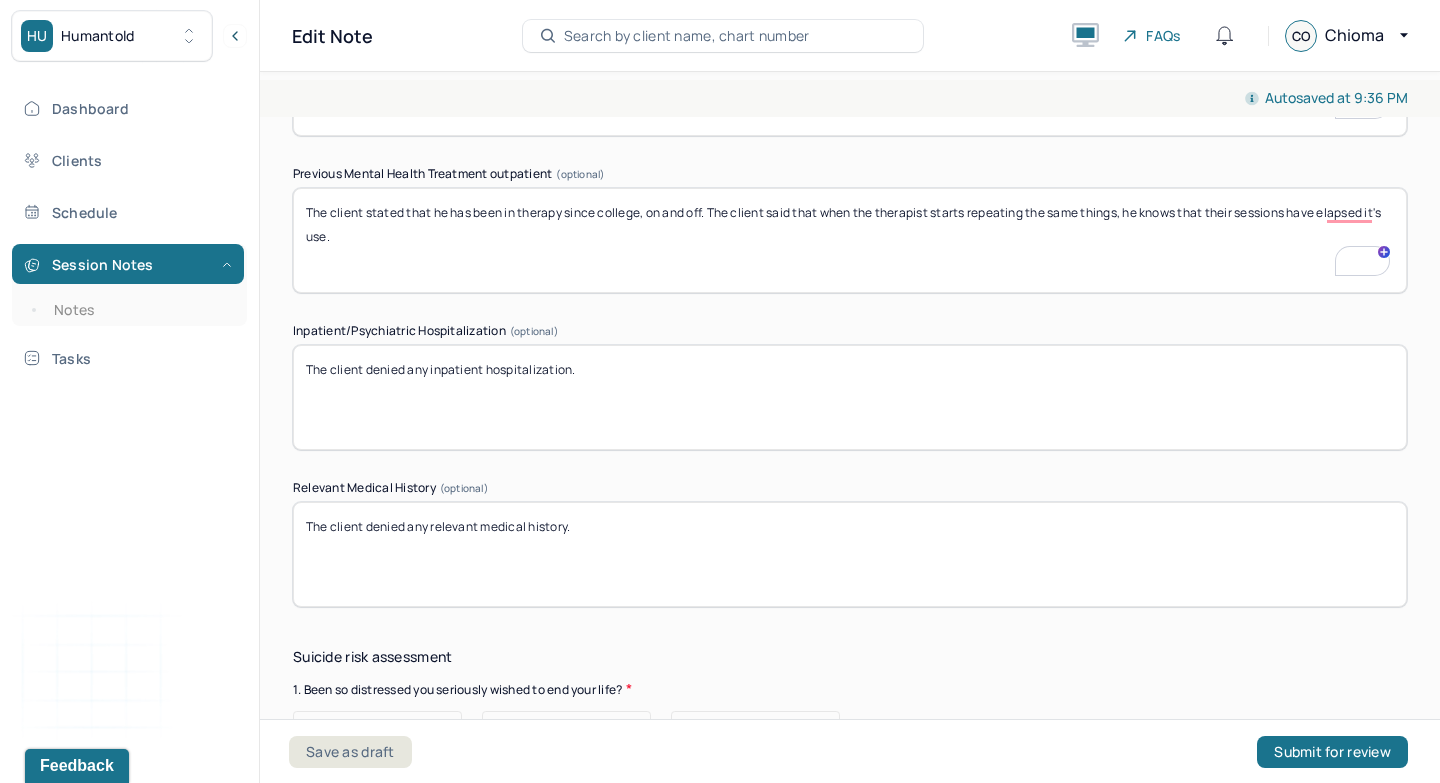 type on "The client stated that he has been in therapy since college, on and off. The client said that when the therapist starts repeating the same things, he knows that their sessions have elapsed it's use." 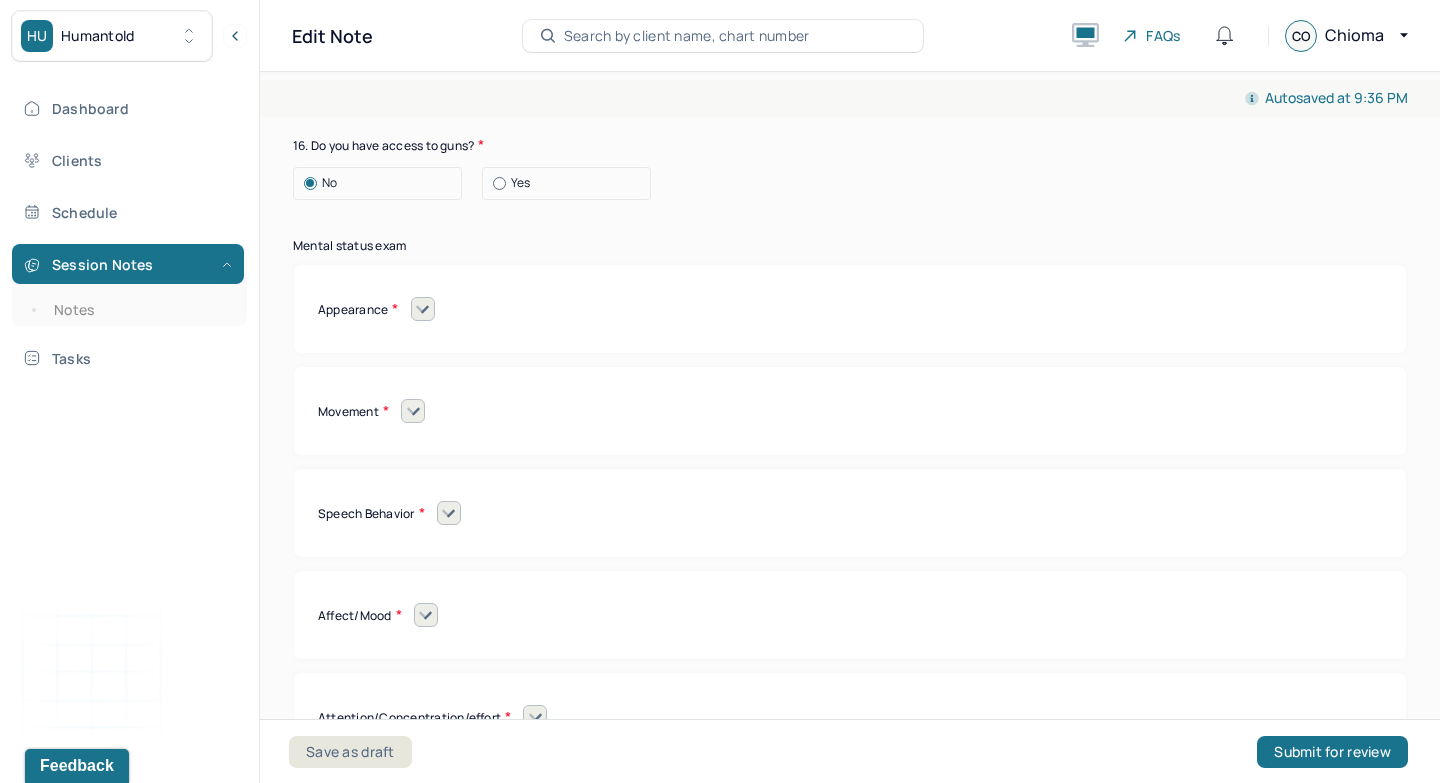 click at bounding box center [423, 309] 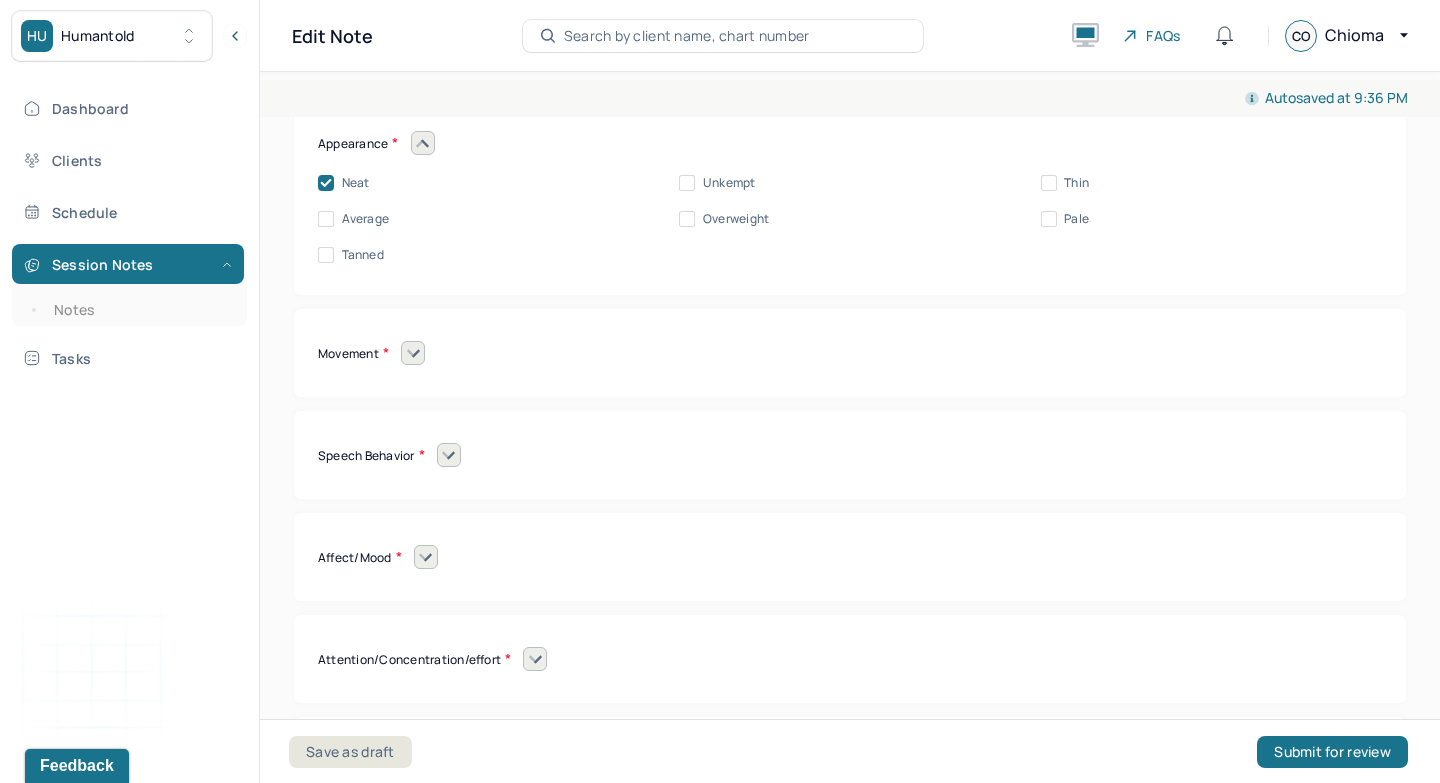 click at bounding box center [413, 353] 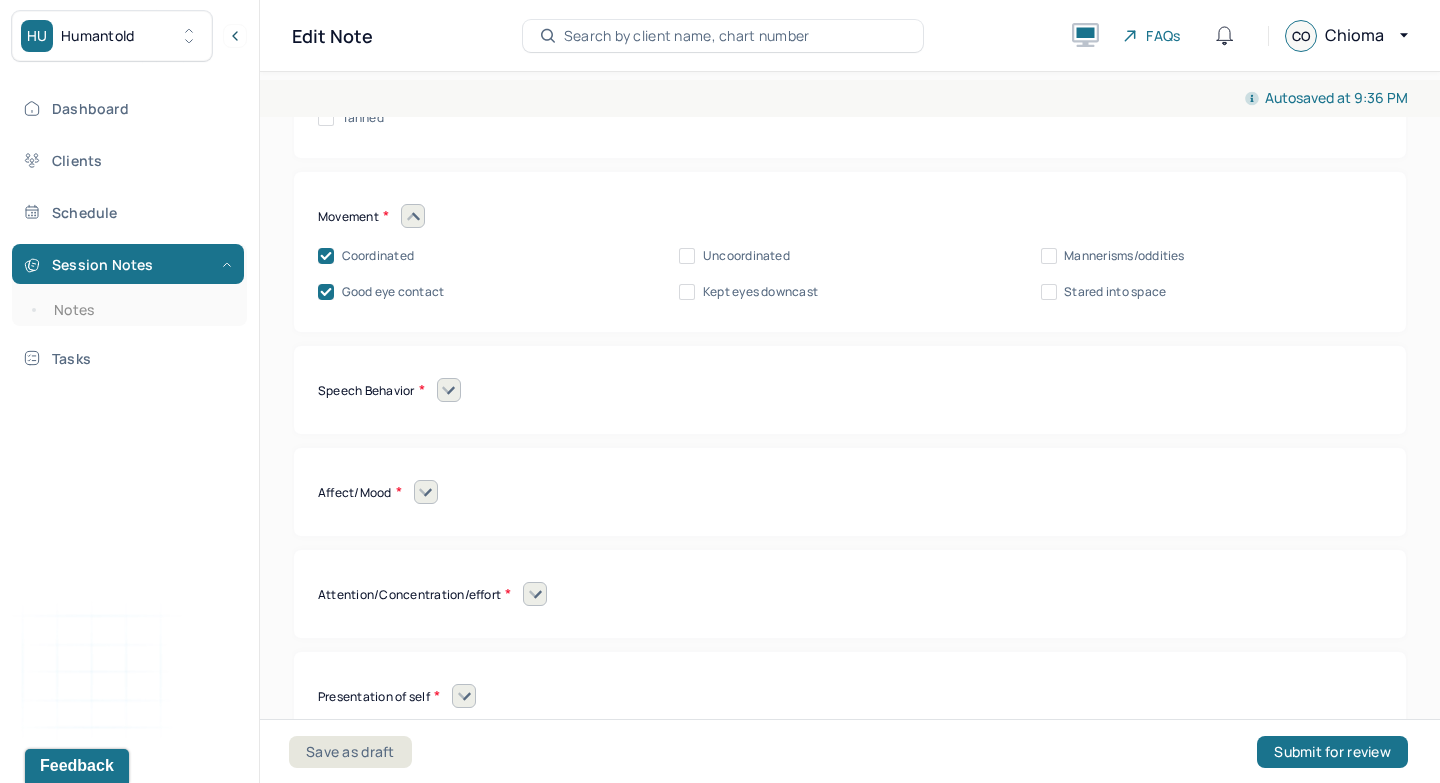 click 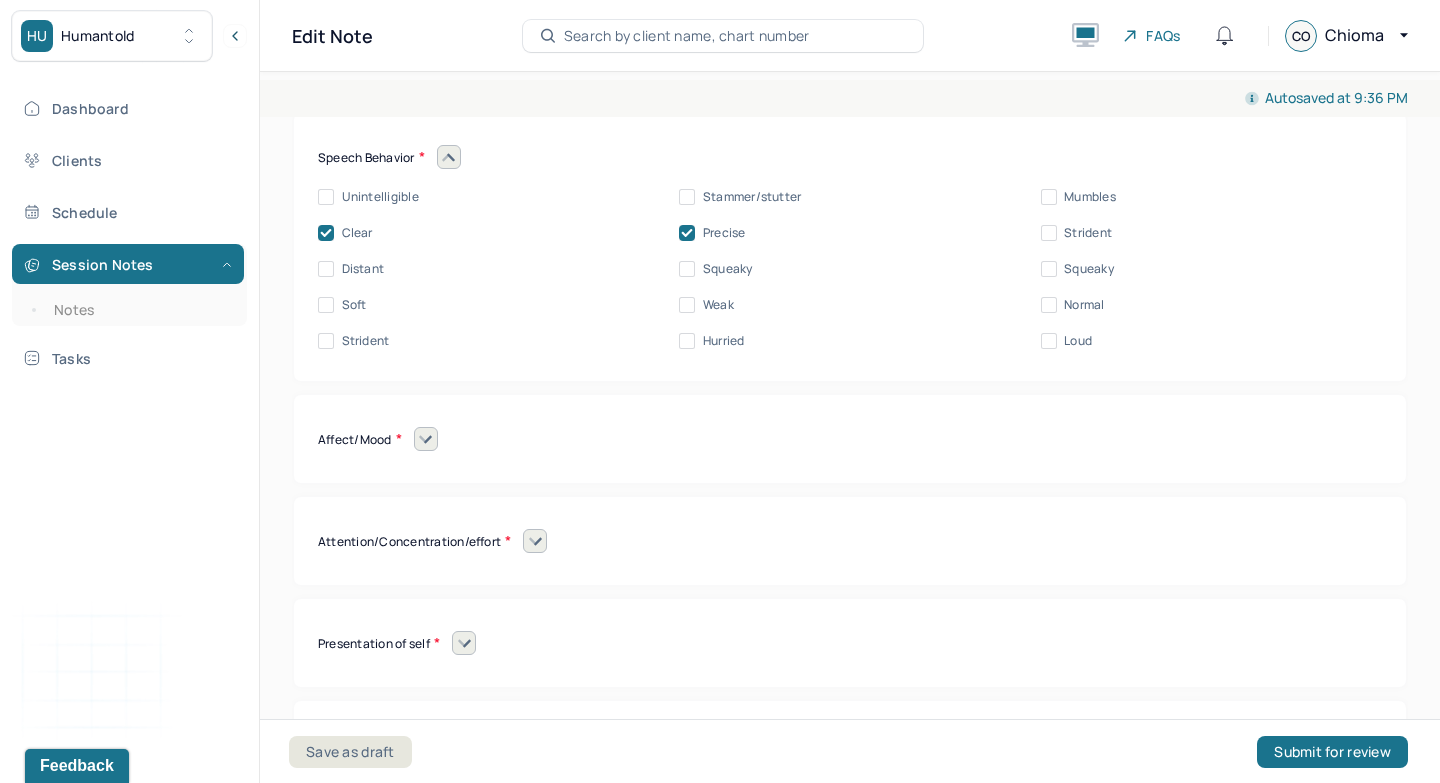 click 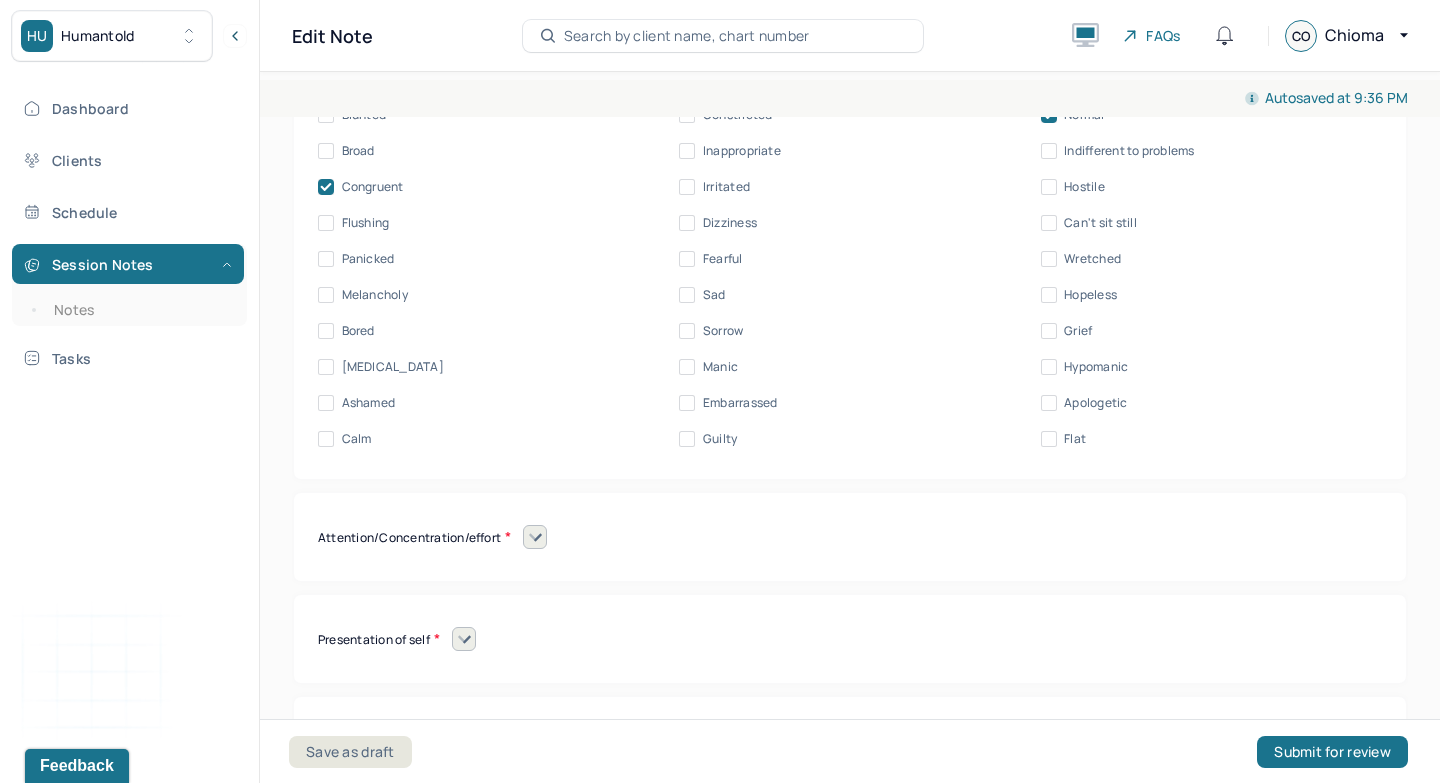 click at bounding box center (535, 537) 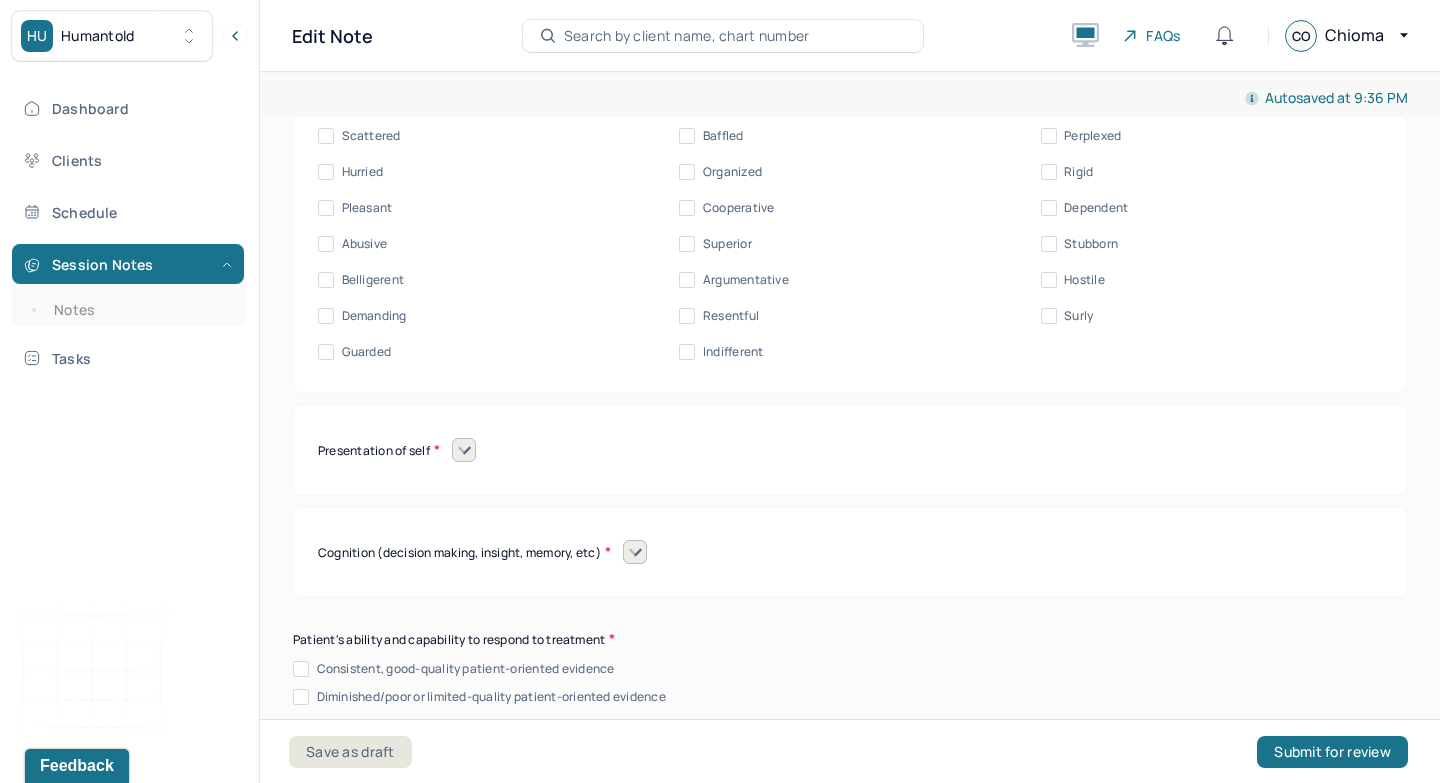click 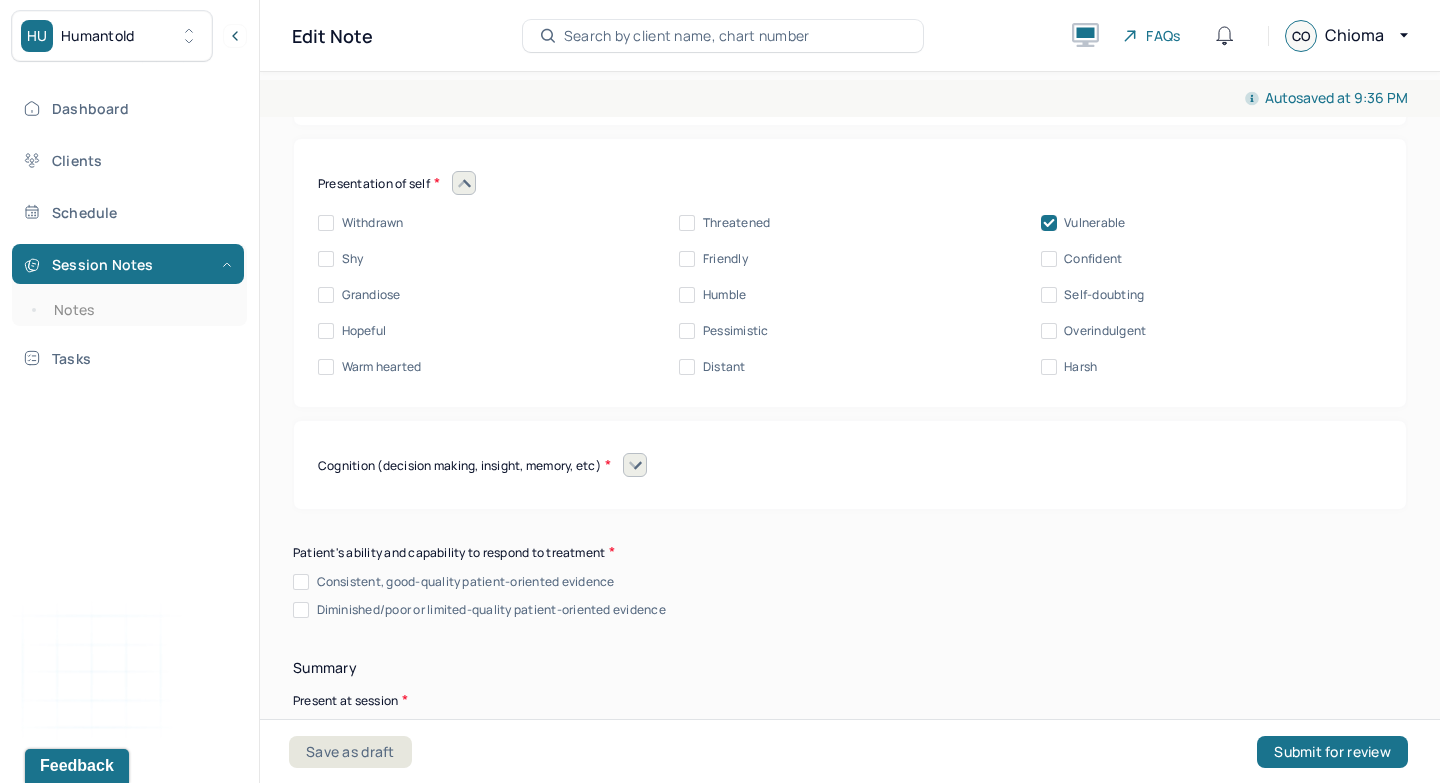 click at bounding box center (635, 465) 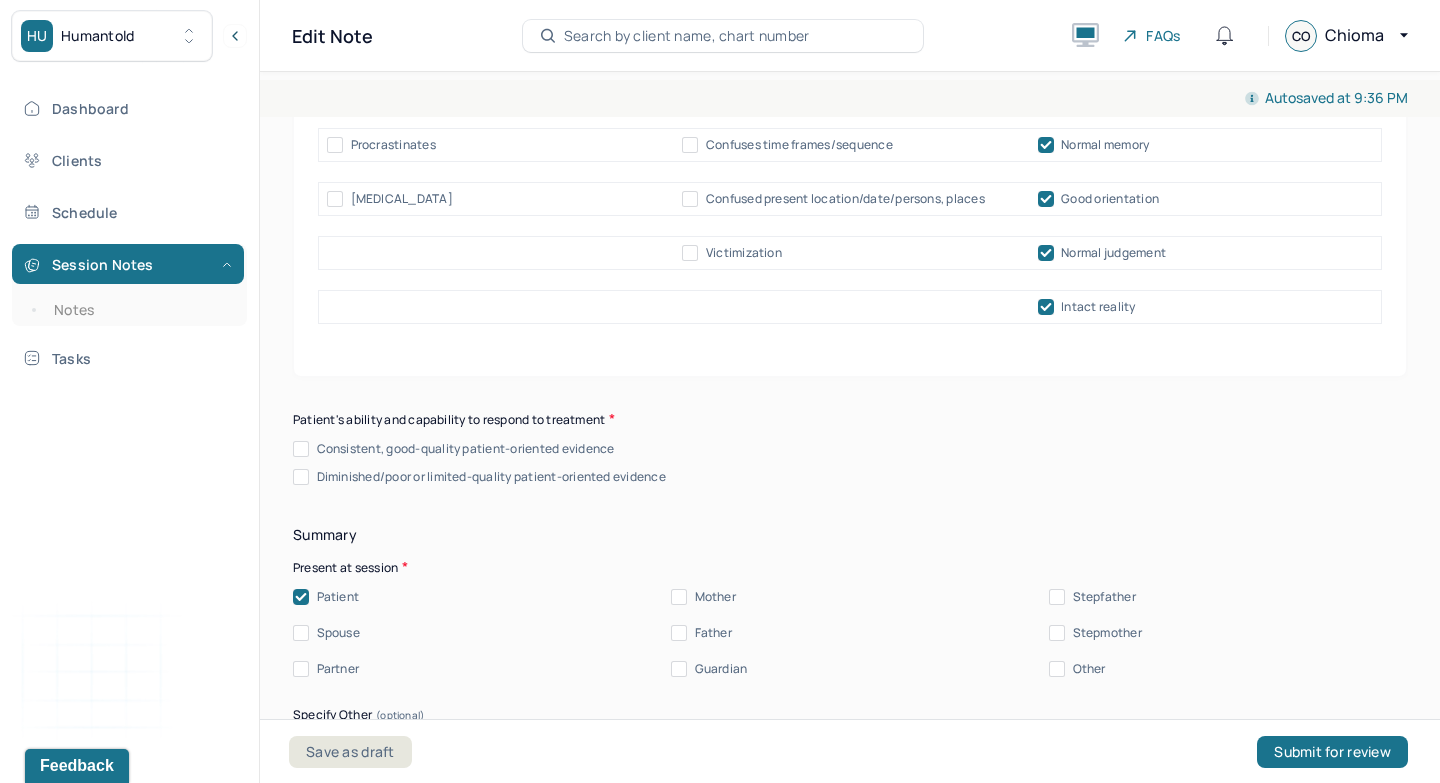click on "Consistent, good-quality patient-oriented evidence" at bounding box center [301, 449] 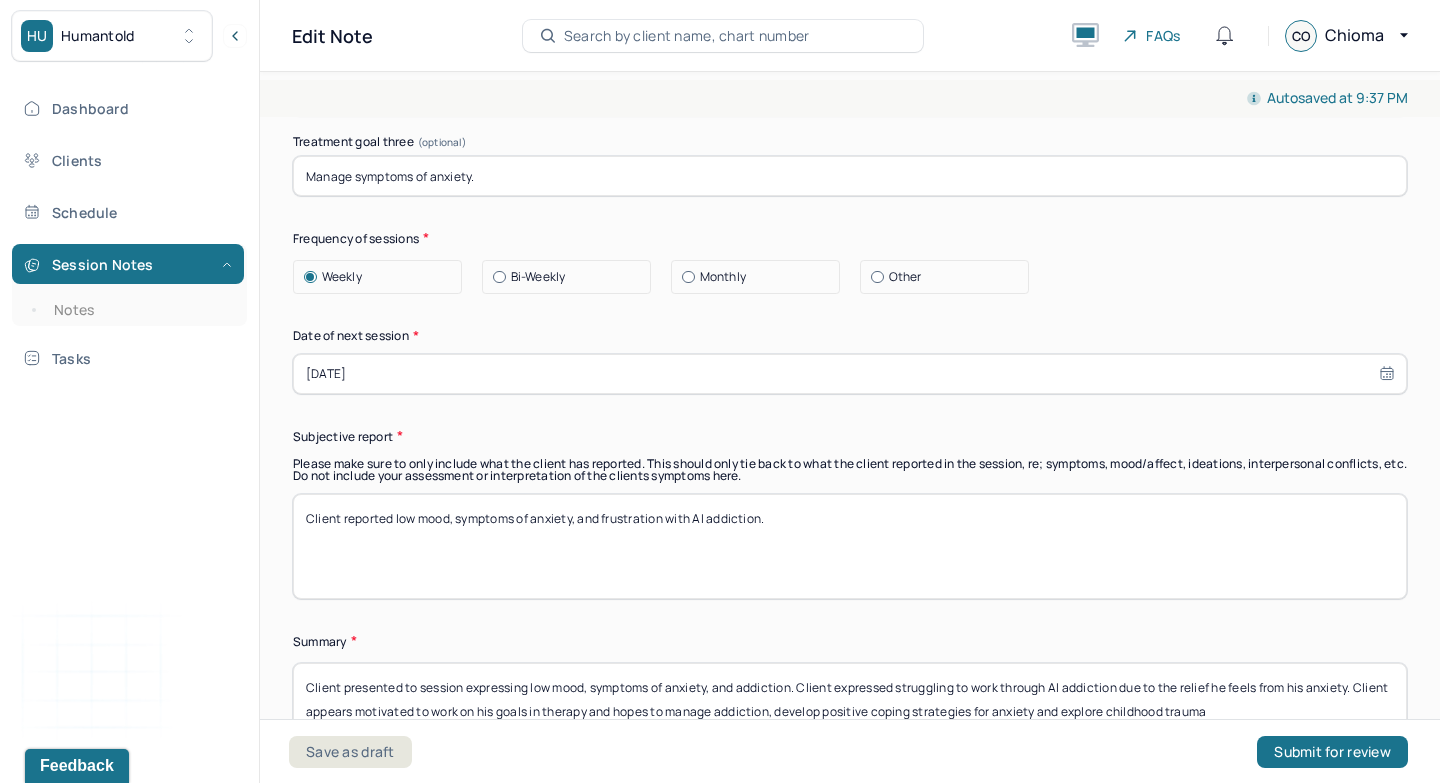 click on "07/07/2025" at bounding box center [850, 374] 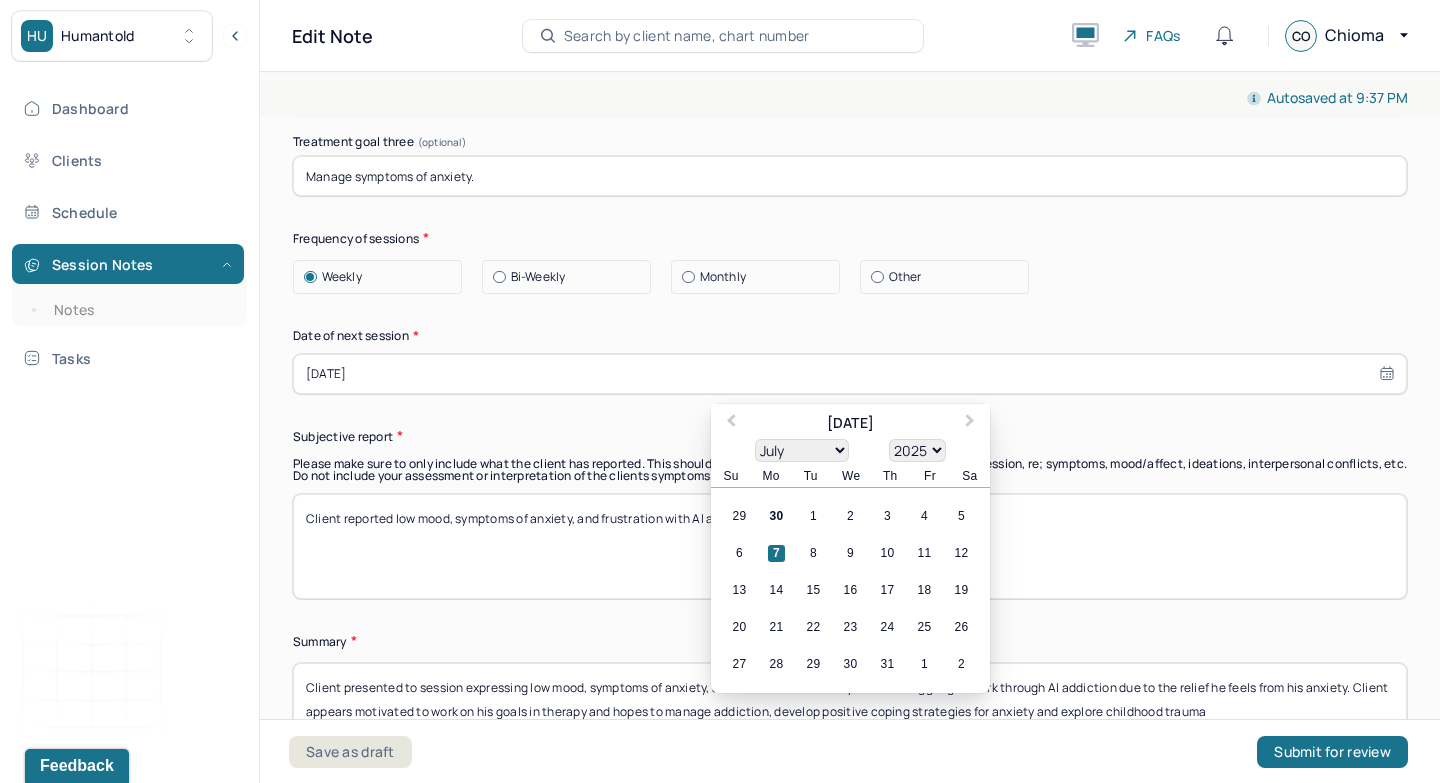 click on "7" at bounding box center [776, 553] 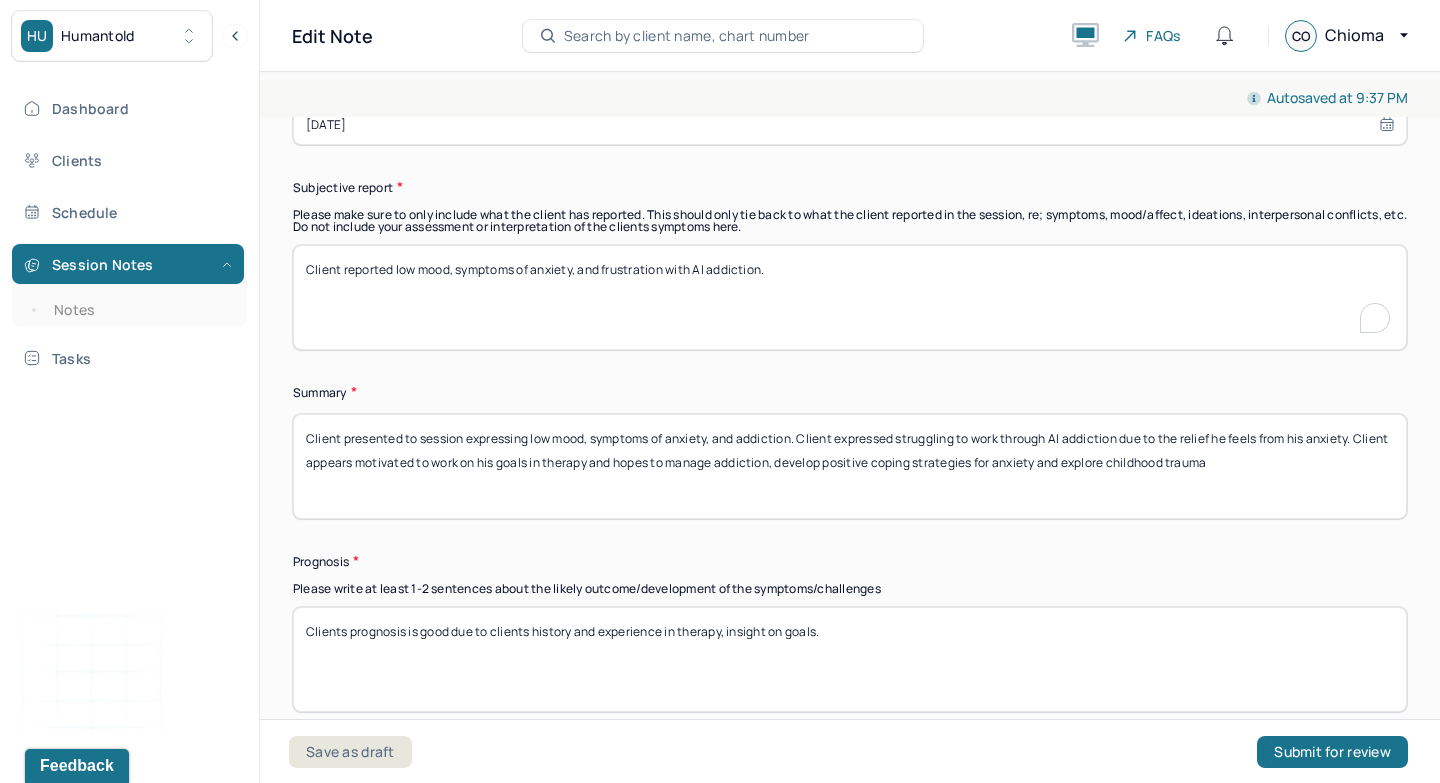 click on "Client reported low mood, symptoms of anxiety, and frustration with AI addiction." at bounding box center (850, 297) 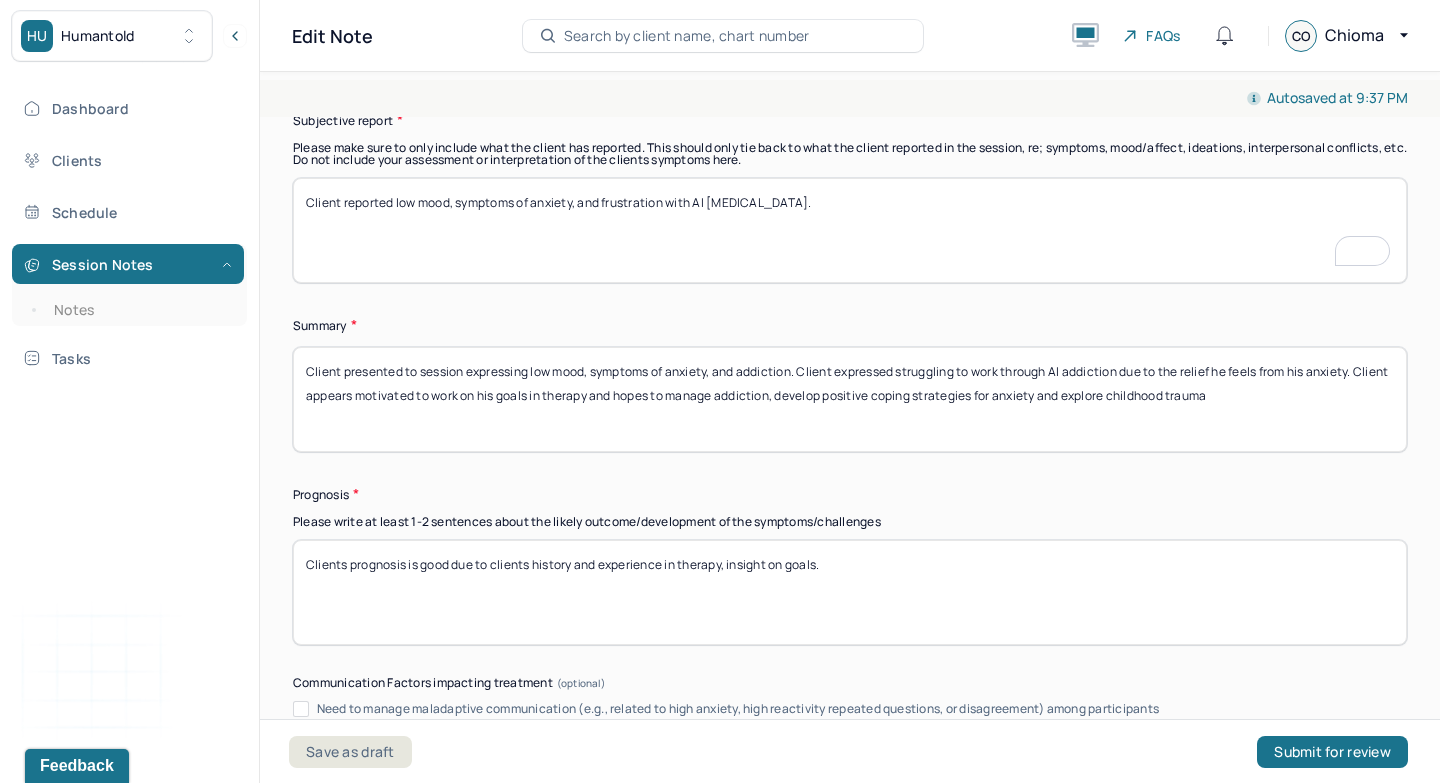 click on "Client reported low mood, symptoms of anxiety, and frustration with AI sexual addiction." at bounding box center (850, 230) 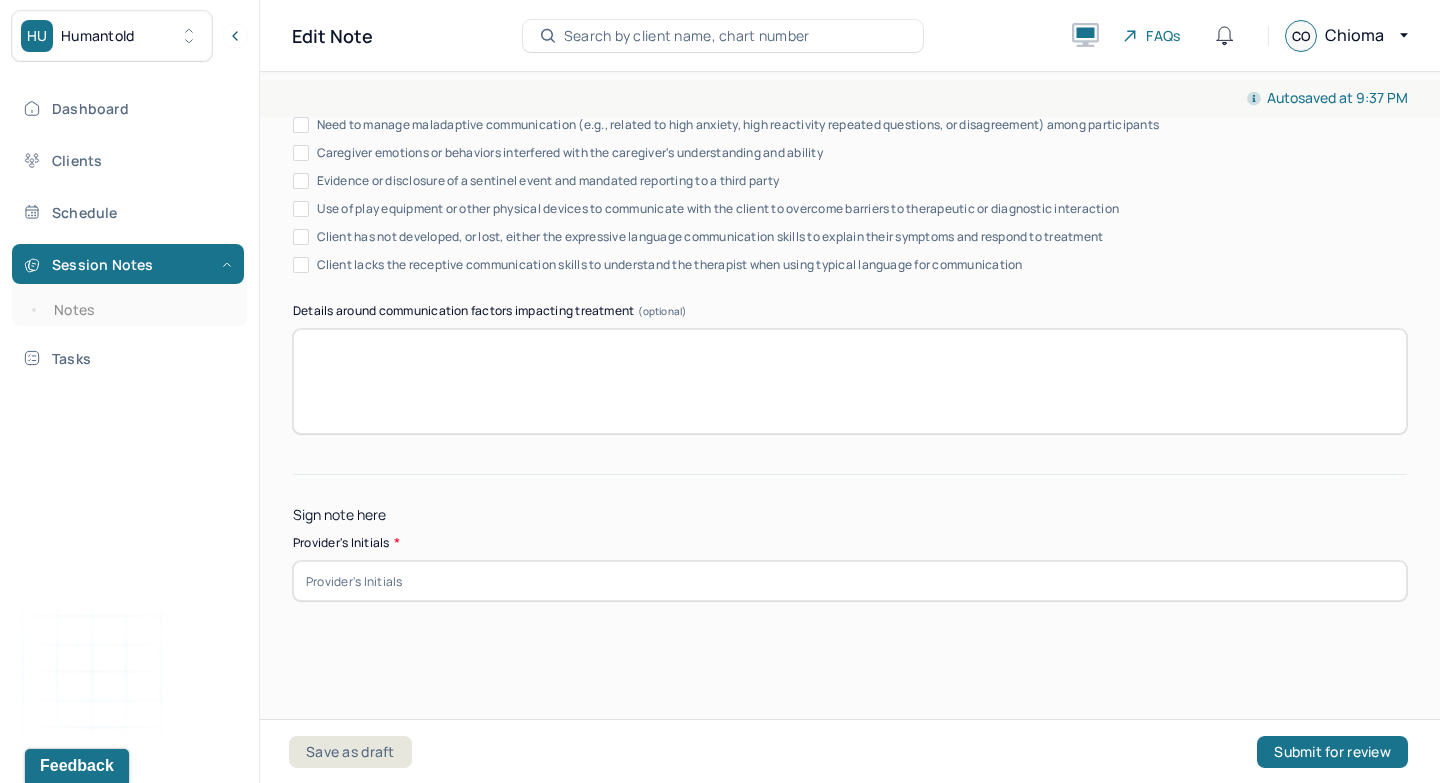click at bounding box center (850, 581) 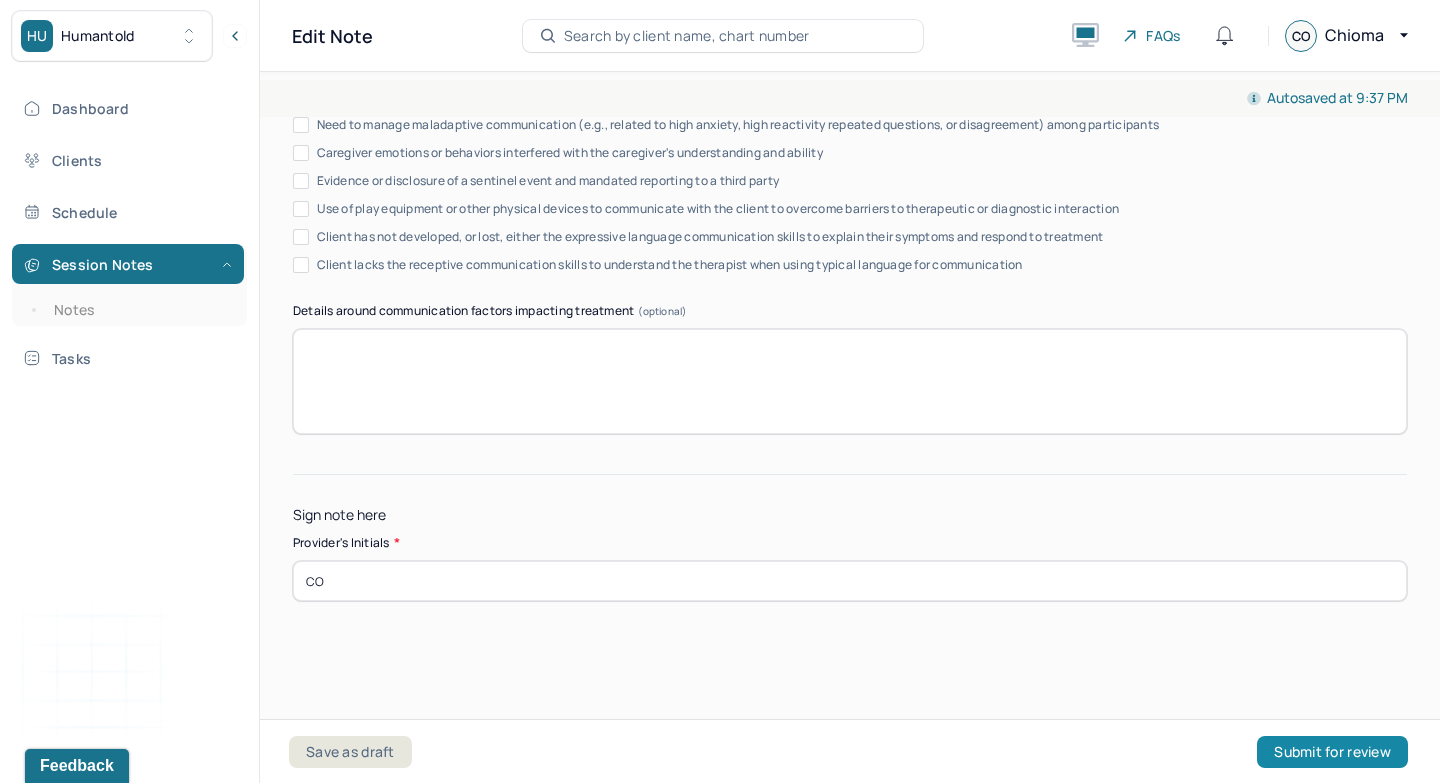 type on "CO" 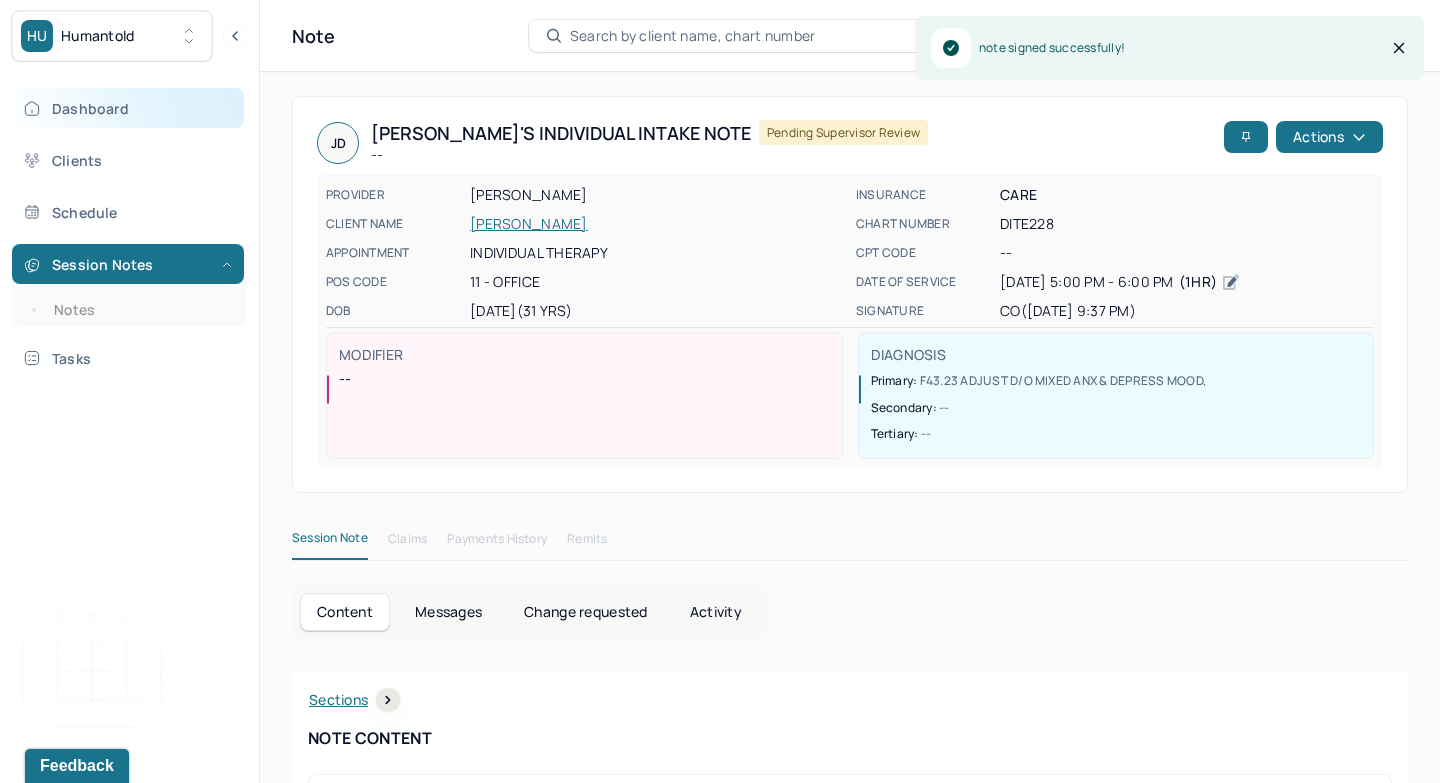 click on "Dashboard" at bounding box center (128, 108) 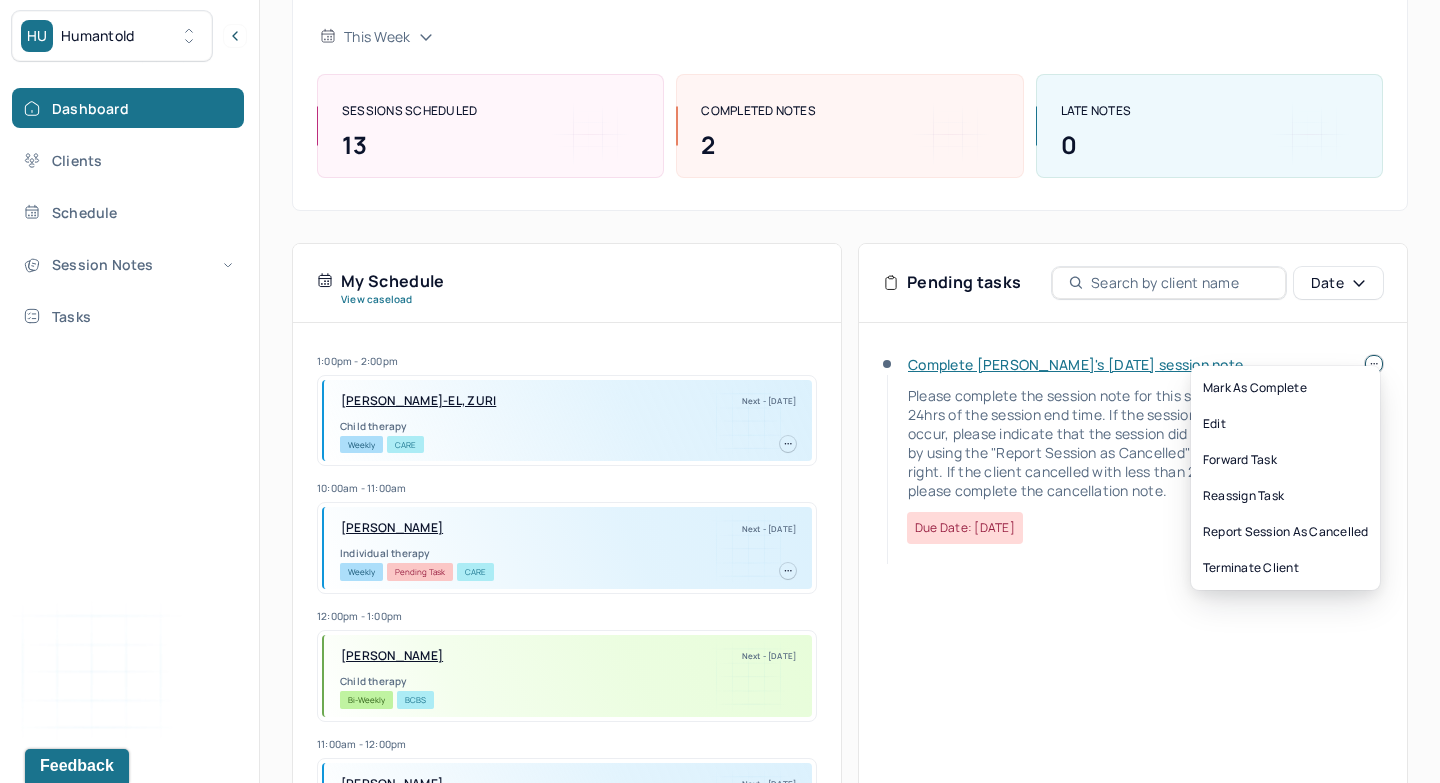 click on "HU Humantold       Dashboard Clients Schedule Session Notes Tasks CO Chioma   Ofodile provider   Logout   Search by client name, chart number     FAQs     CO Chioma Let’s get you started 🚀 You can manage your caseload and availability here   this week   SESSIONS SCHEDULED 13 COMPLETED NOTES 2 LATE NOTES 0 My Schedule View caseload 1:00pm - 2:00pm   WILLIAMS-EL, ZURI   Next - 07/06/2025 Child therapy Weekly CARE     10:00am - 11:00am   KHOJA, SALIMAH   Next - 07/07/2025 Individual therapy Weekly Pending Task CARE     12:00pm - 1:00pm   SMITH, JARED   Next - 07/27/2025 Child therapy Bi-Weekly BCBS 11:00am - 12:00pm   AFFRIANY, TYESHA   Next - 09/05/2025 Individual therapy Weekly Pending Task CARE     6:00pm - 7:00pm   RUSSELL, KHIRA   Next - 09/05/2025 Child therapy Weekly Pending Task CARE     5:00pm - 6:00pm   VRATIMOS, MILTIADIS   Next - 09/05/2025 Individual therapy Weekly Pending Task MERI     3:00pm - 4:00pm   HINGORANI, AANCHAL   Next - 09/05/2025 Individual therapy Weekly CARE" at bounding box center [720, 393] 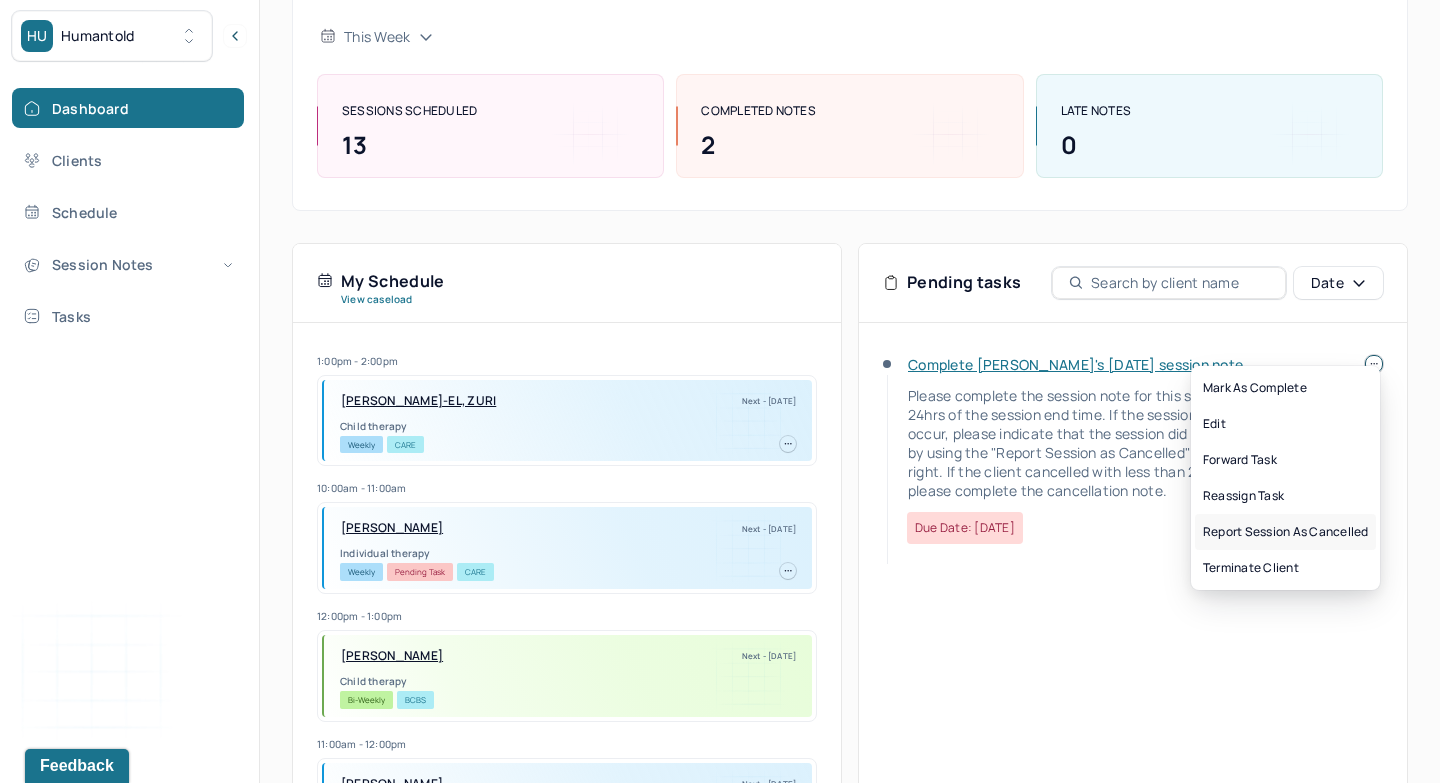 click on "Report session as cancelled" at bounding box center [1285, 532] 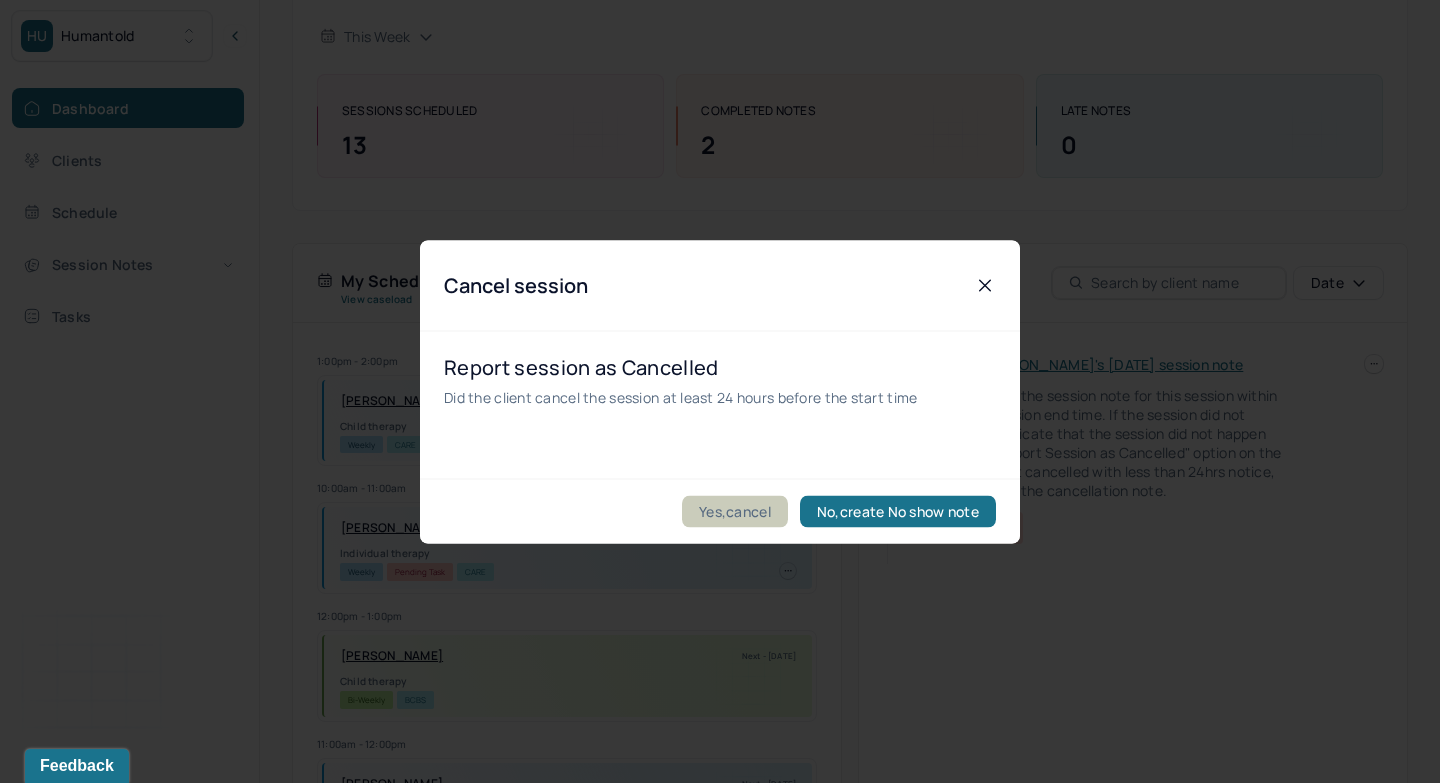 click on "Yes,cancel" at bounding box center (735, 511) 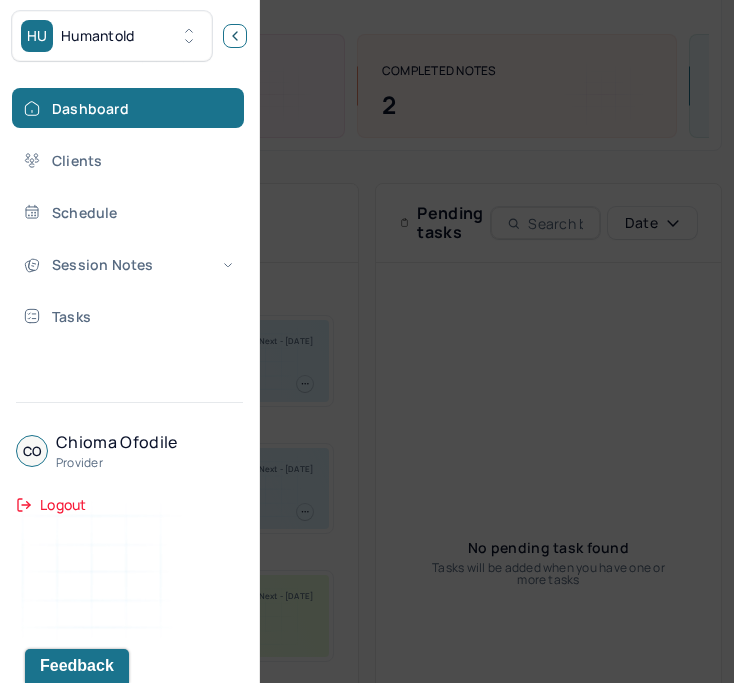click 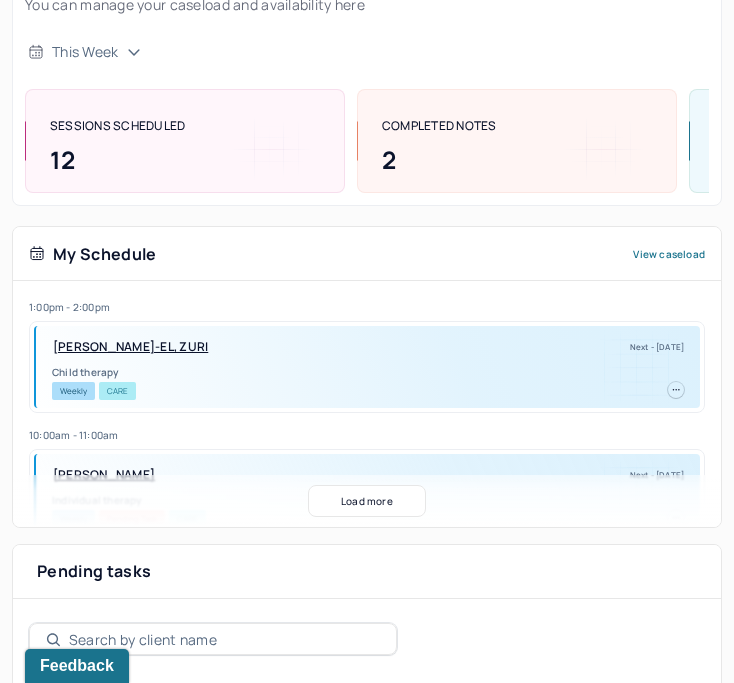click on "Load more" at bounding box center (367, 501) 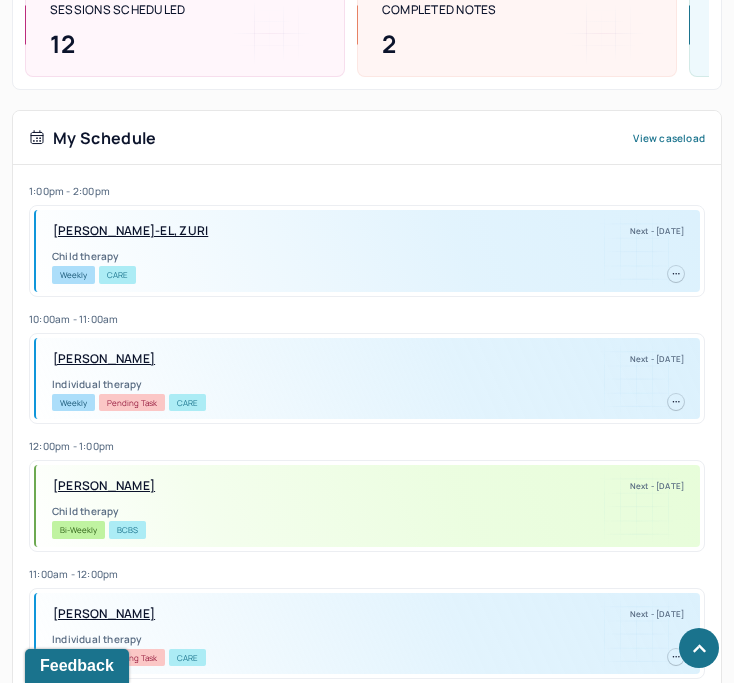 scroll, scrollTop: 0, scrollLeft: 0, axis: both 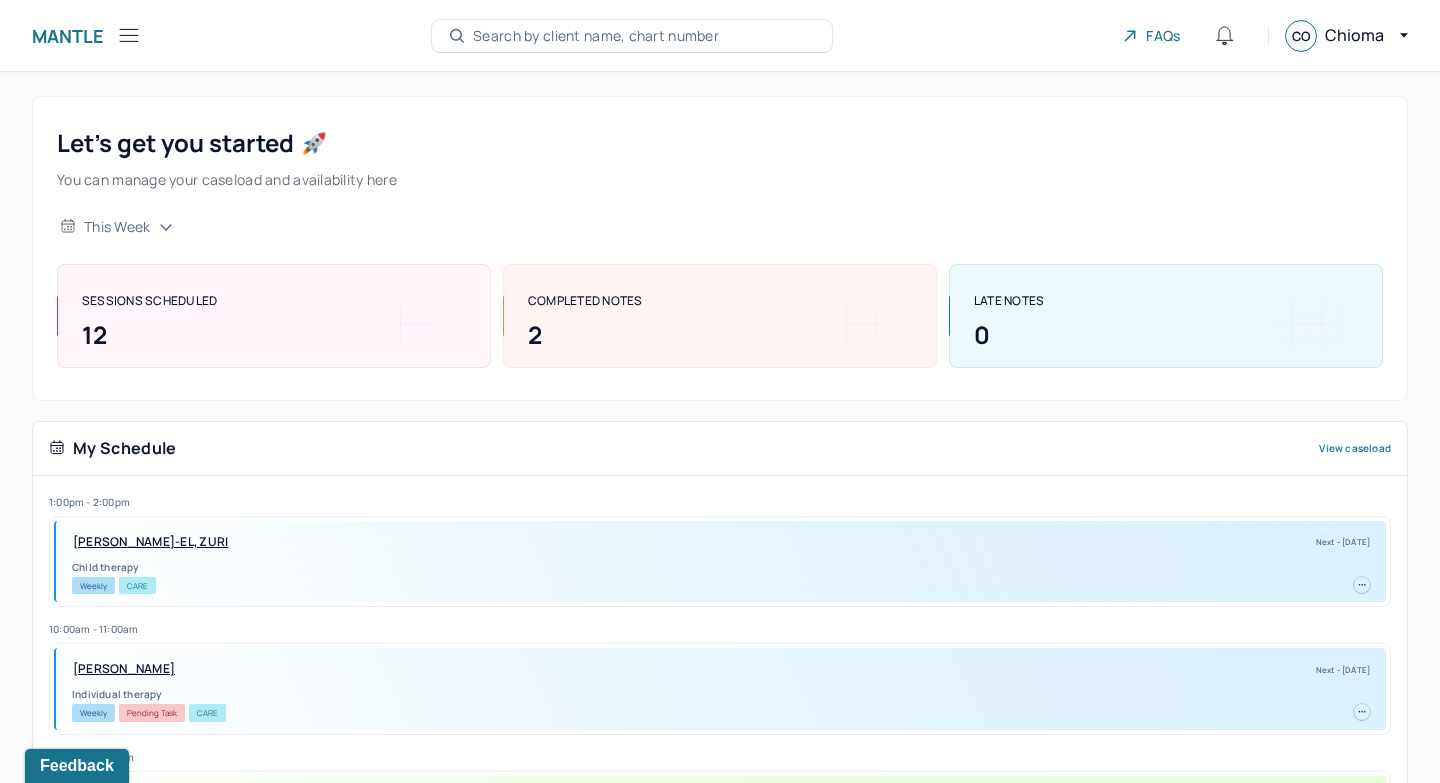 click 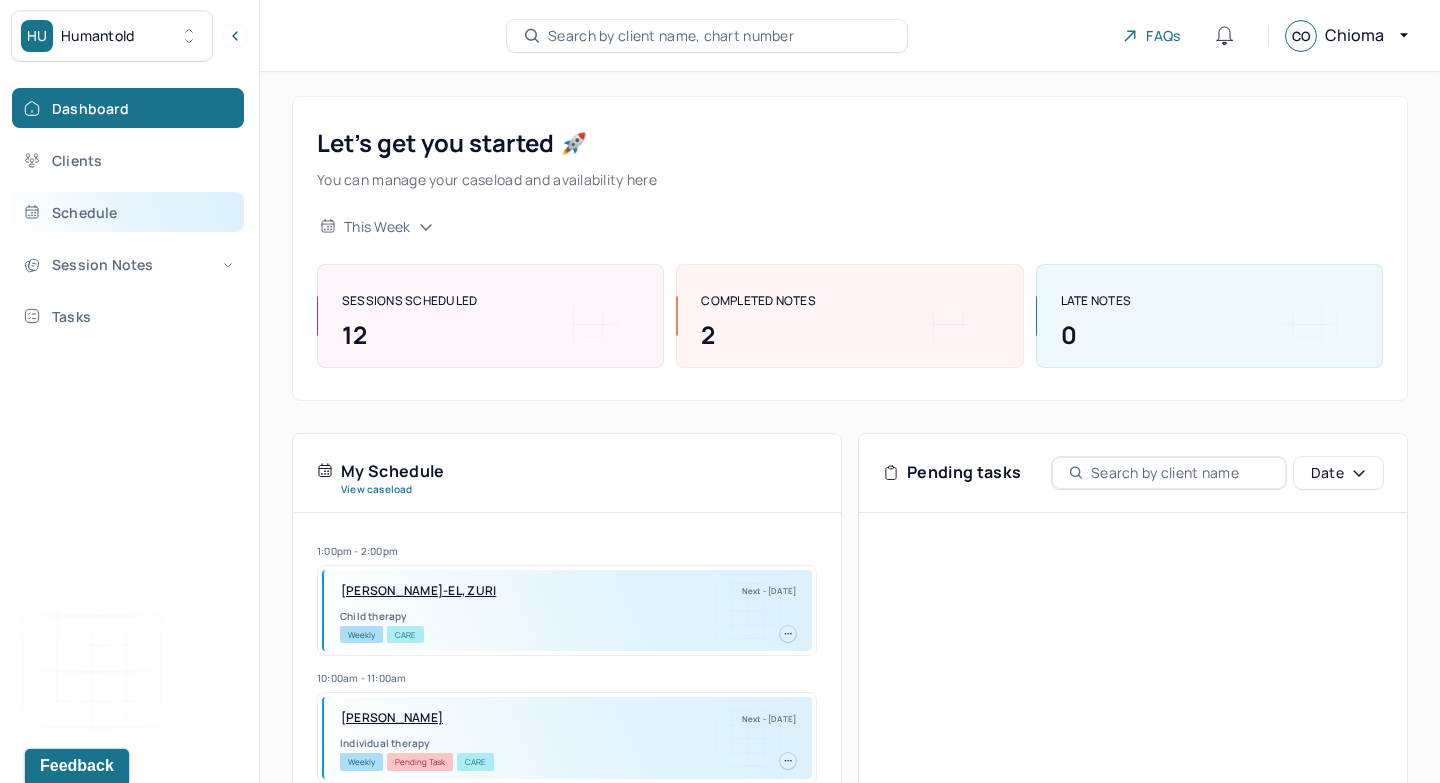 click on "Schedule" at bounding box center [128, 212] 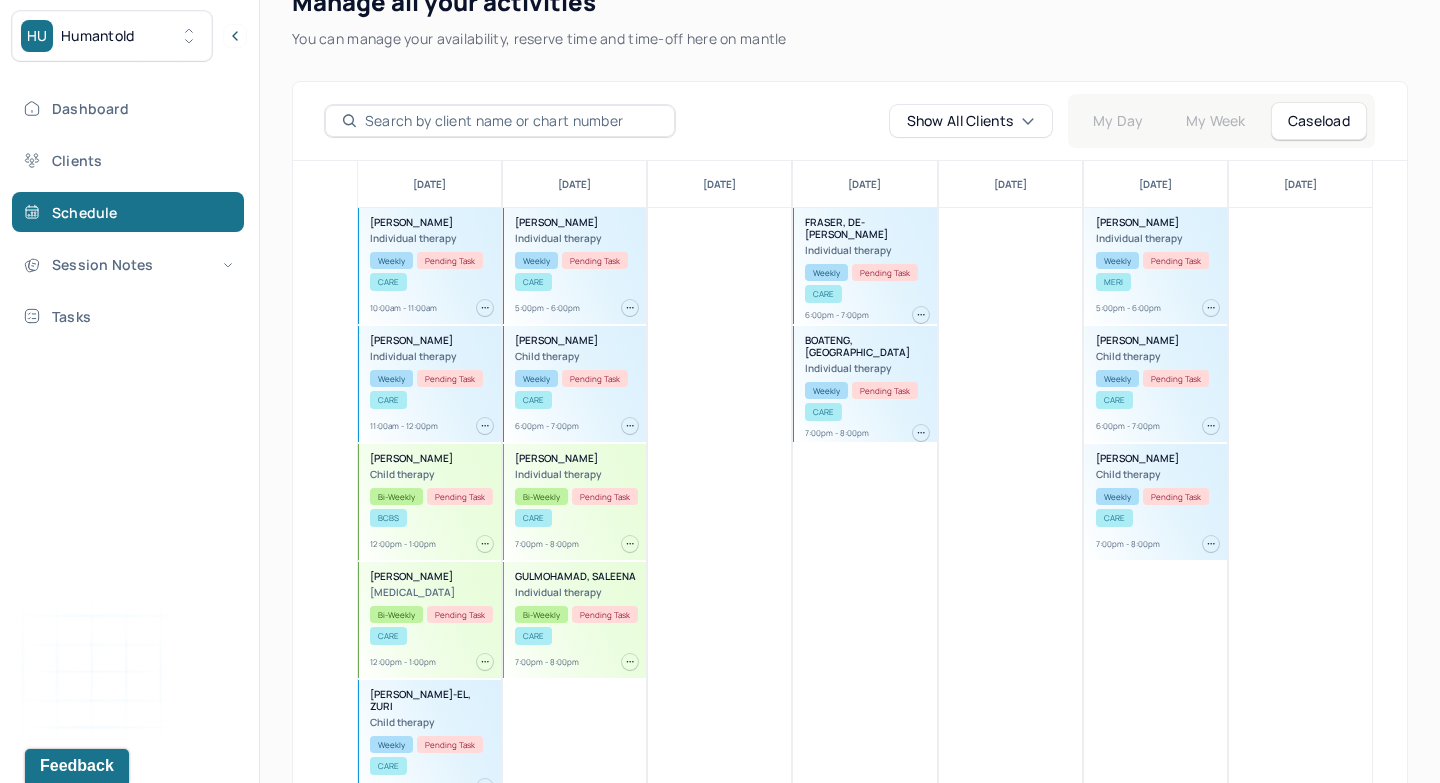 scroll, scrollTop: 136, scrollLeft: 0, axis: vertical 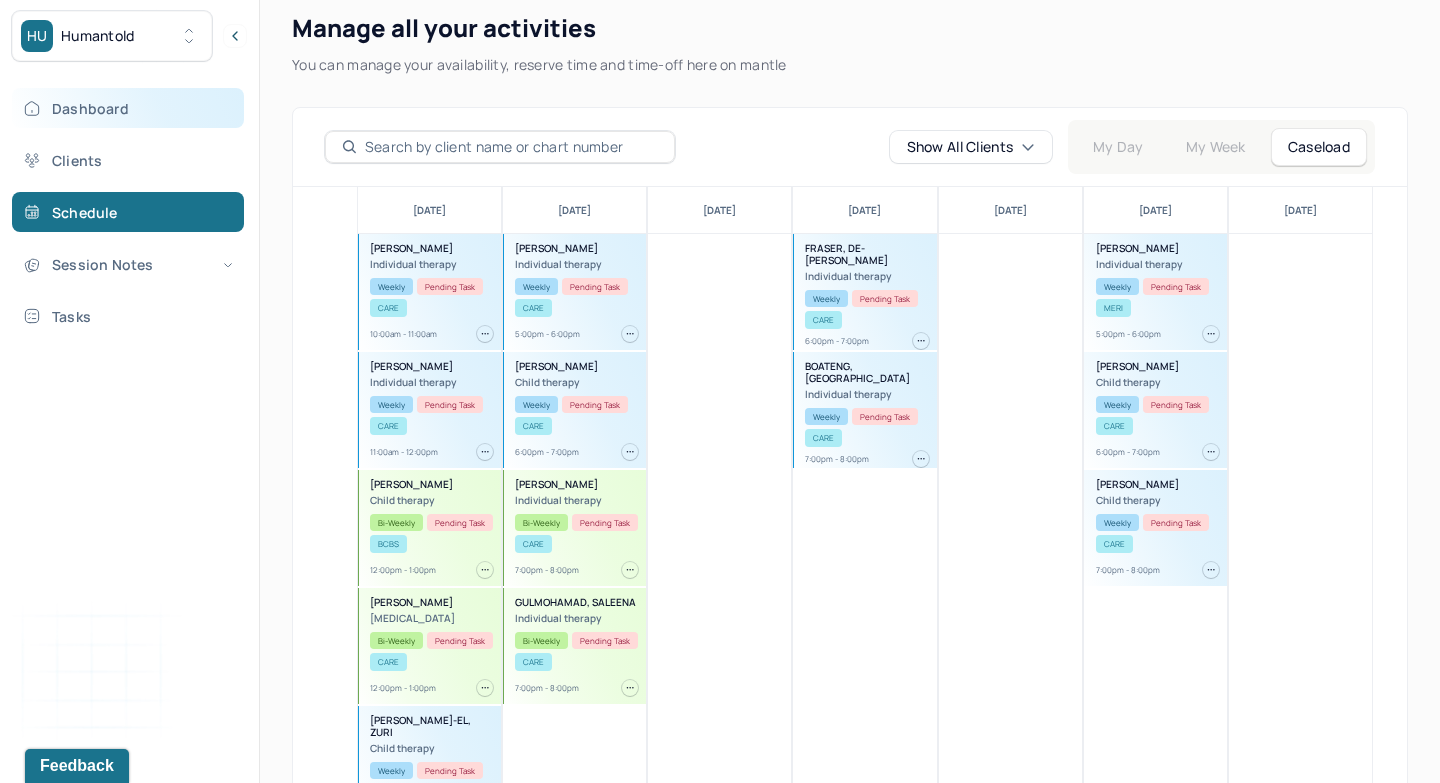 click on "Dashboard" at bounding box center [128, 108] 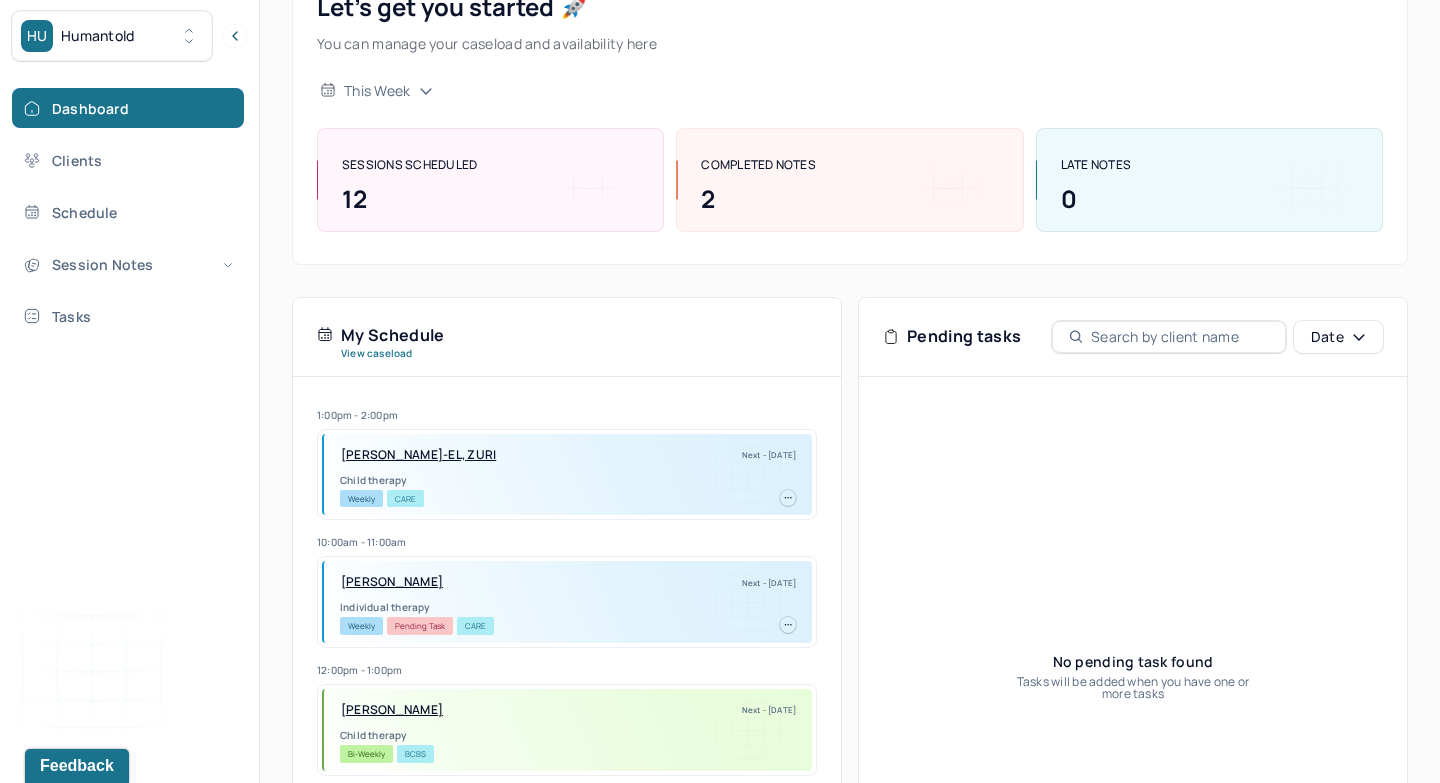 click on "HU Humantold" at bounding box center (112, 36) 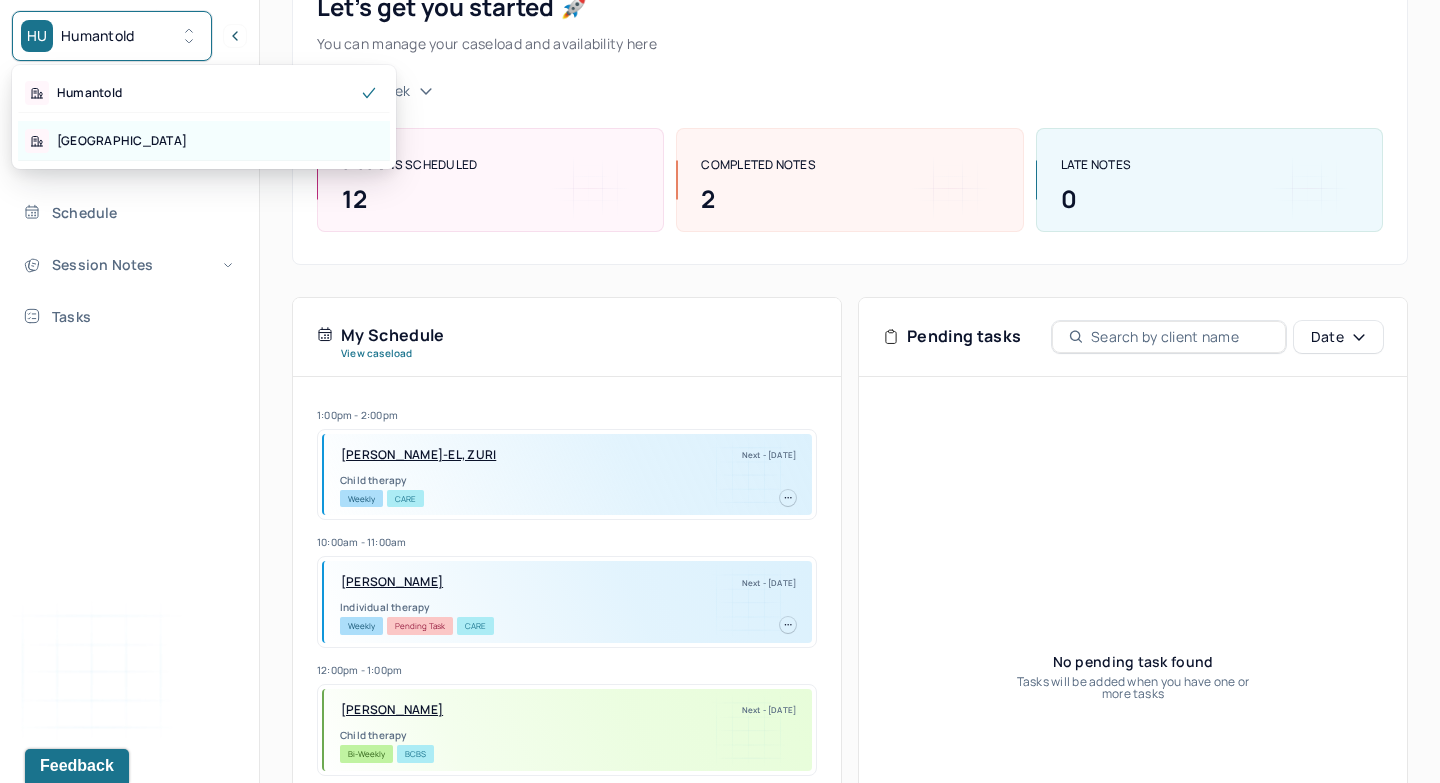 click on "Park Hill" at bounding box center [204, 141] 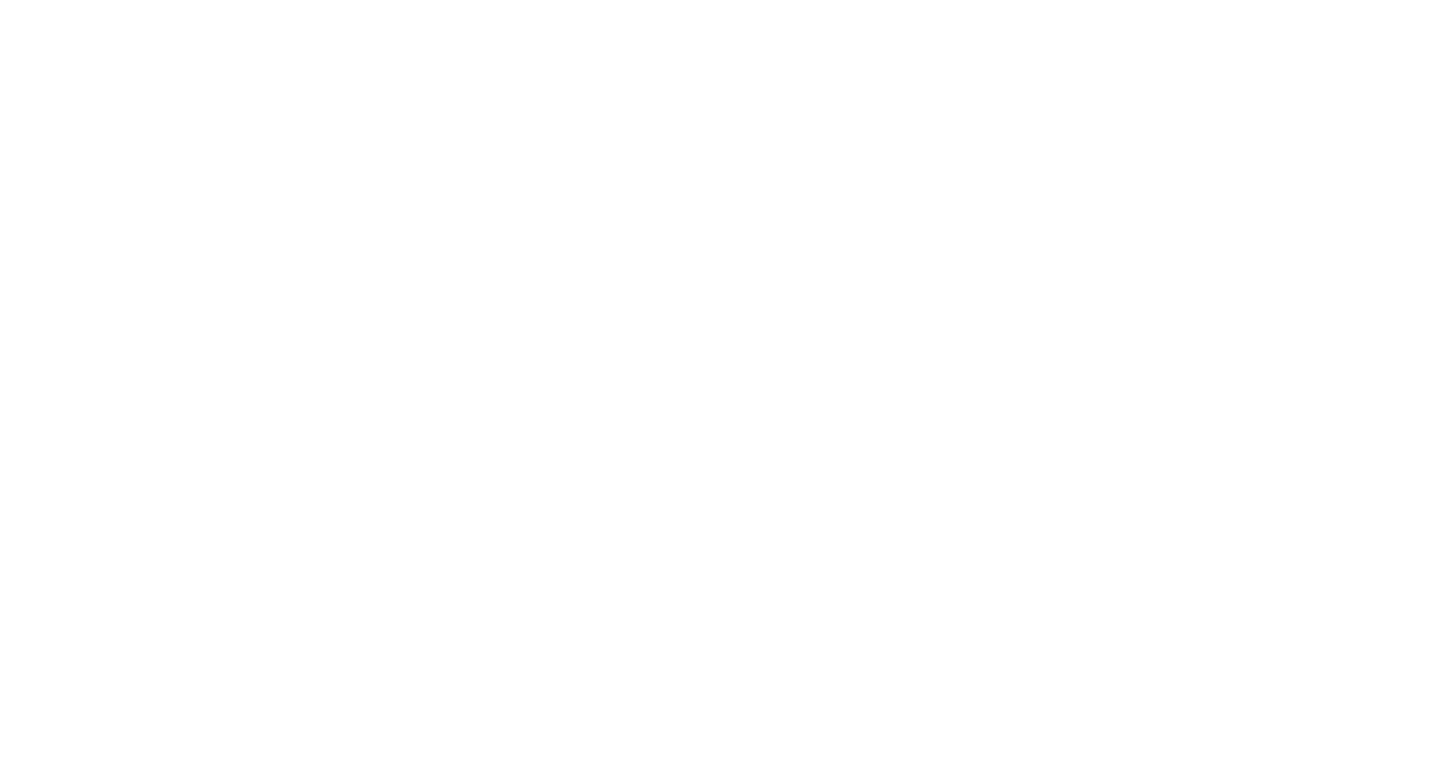 scroll, scrollTop: 0, scrollLeft: 0, axis: both 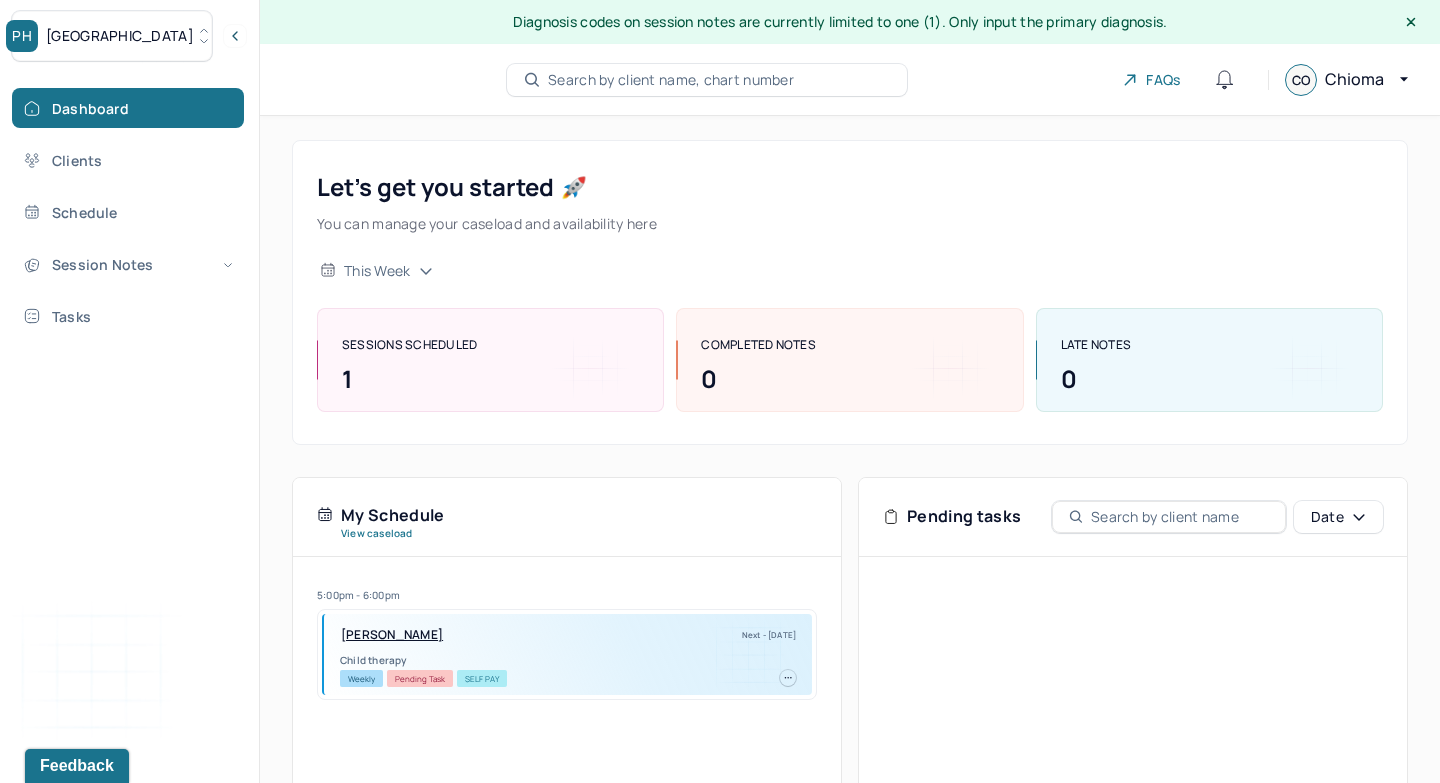 click on "Park Hill" at bounding box center [120, 36] 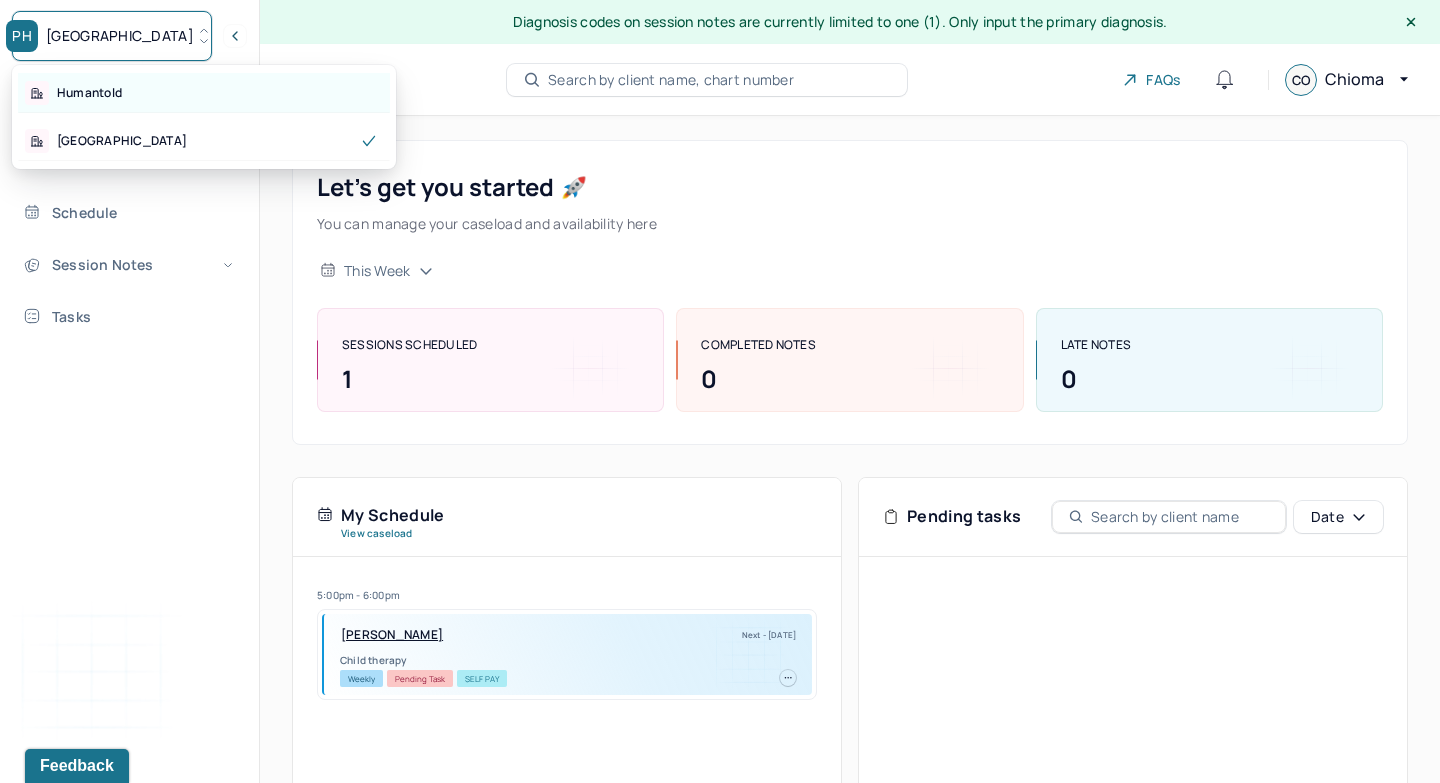 click on "Humantold" at bounding box center [89, 93] 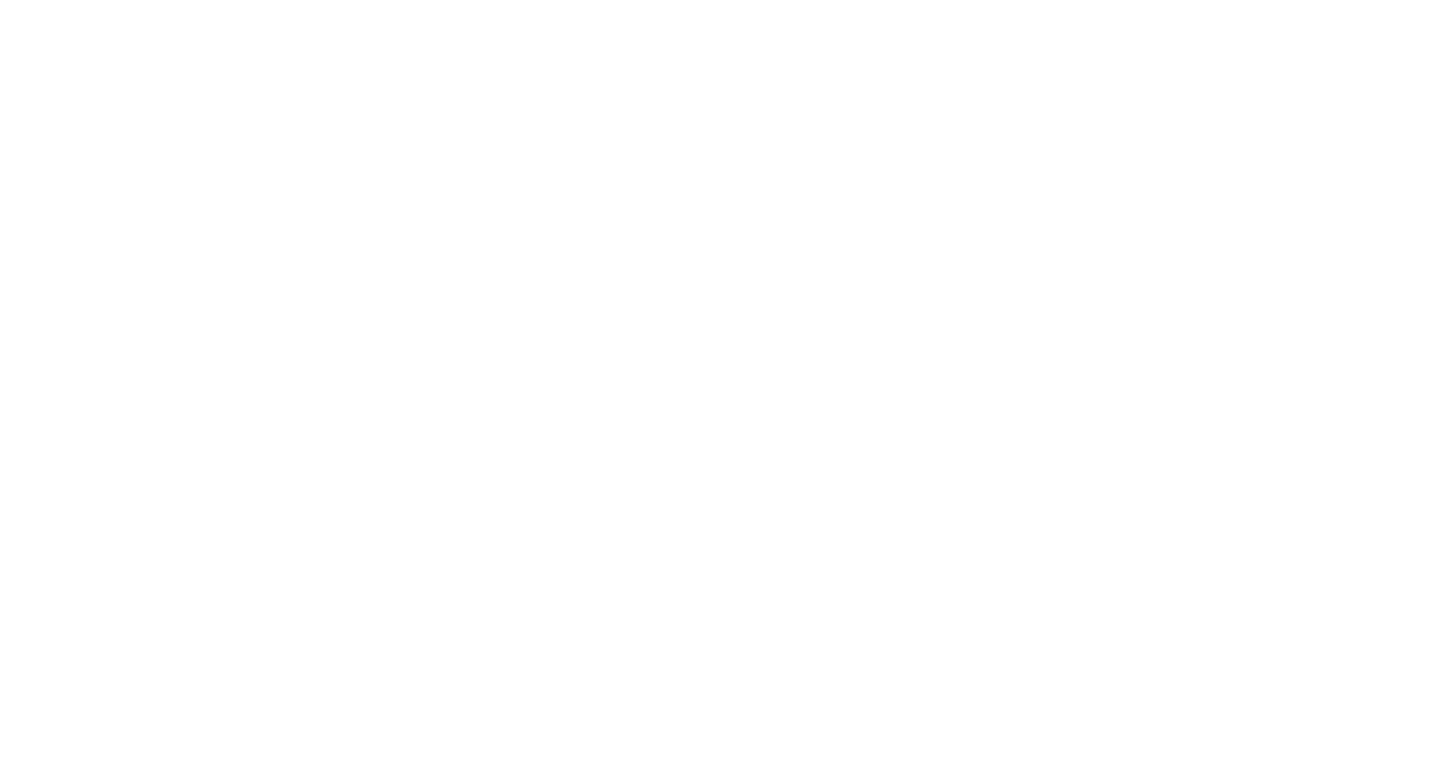 scroll, scrollTop: 0, scrollLeft: 0, axis: both 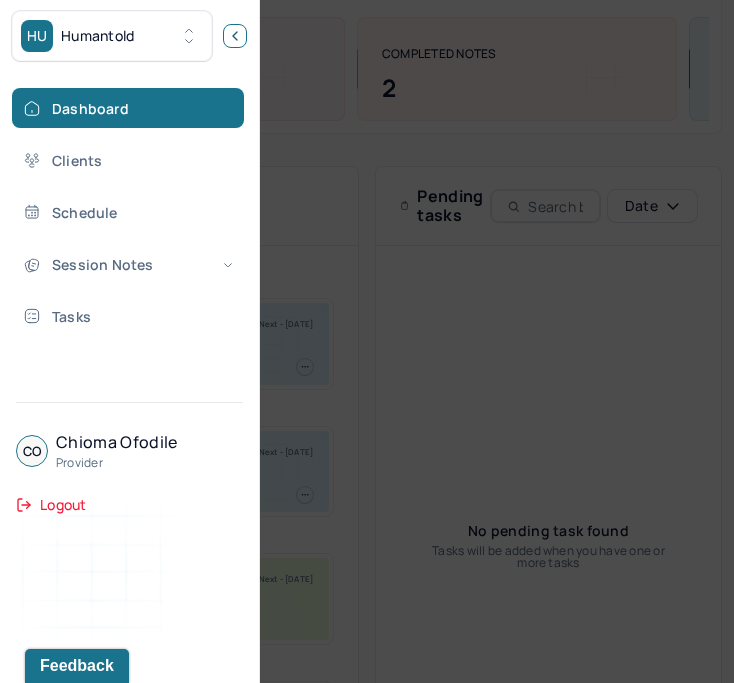 click at bounding box center [235, 36] 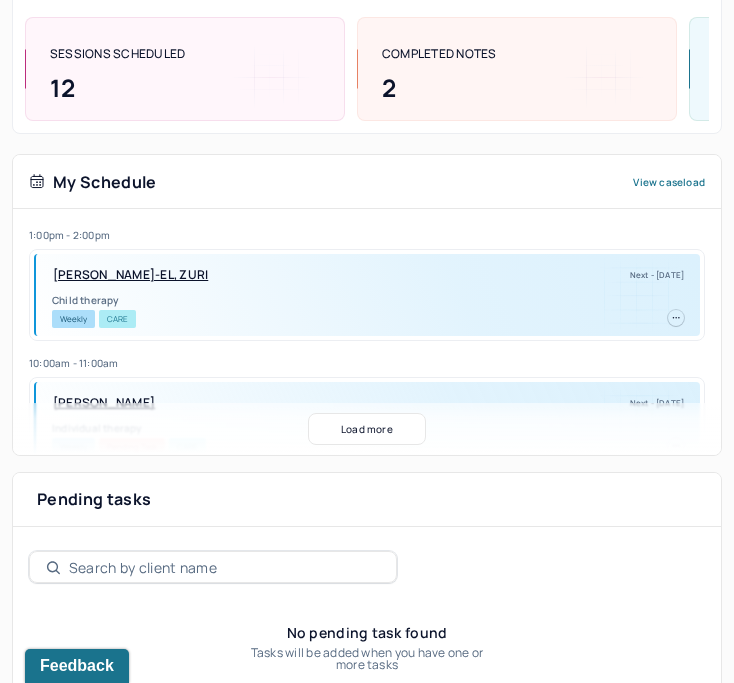 scroll, scrollTop: 265, scrollLeft: 0, axis: vertical 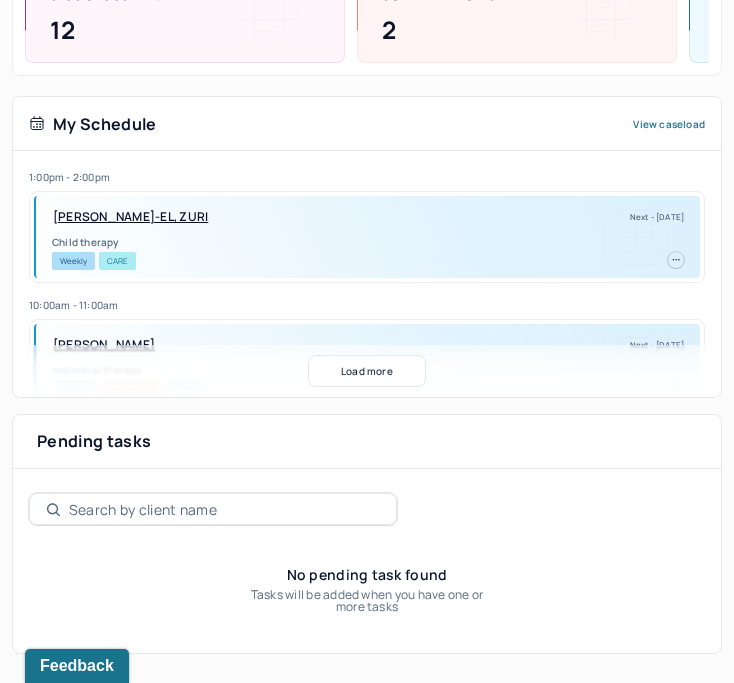 click on "Load more" at bounding box center [367, 371] 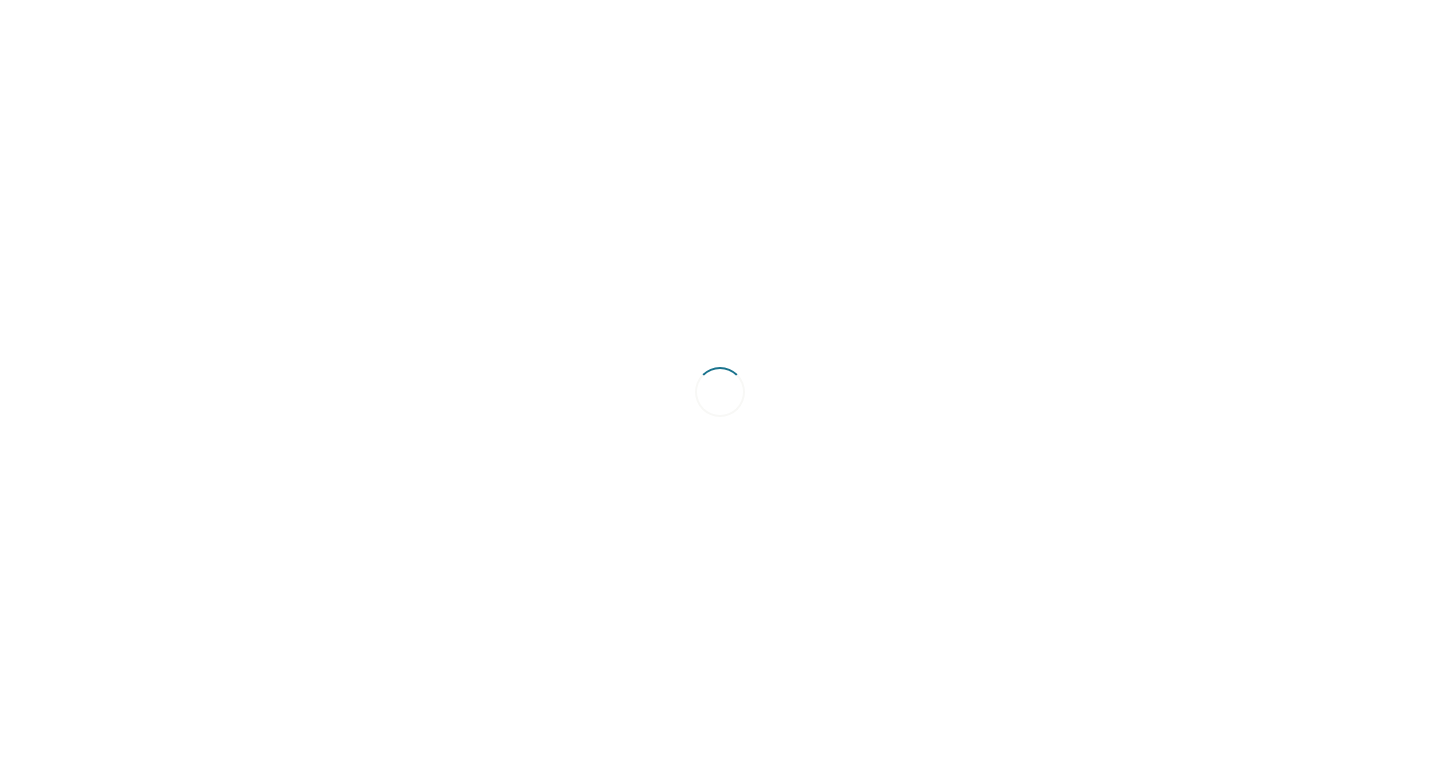 scroll, scrollTop: 0, scrollLeft: 0, axis: both 